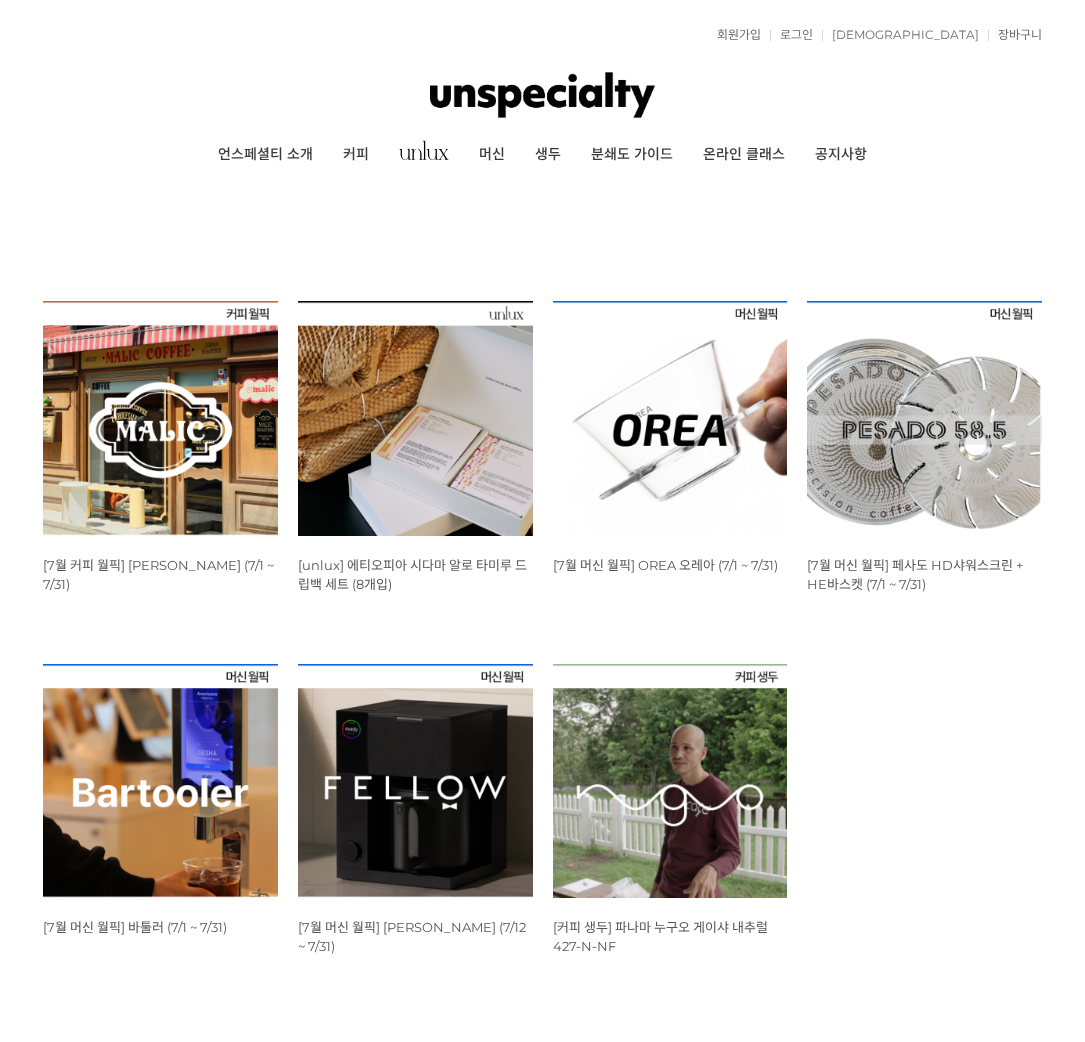 scroll, scrollTop: 0, scrollLeft: 0, axis: both 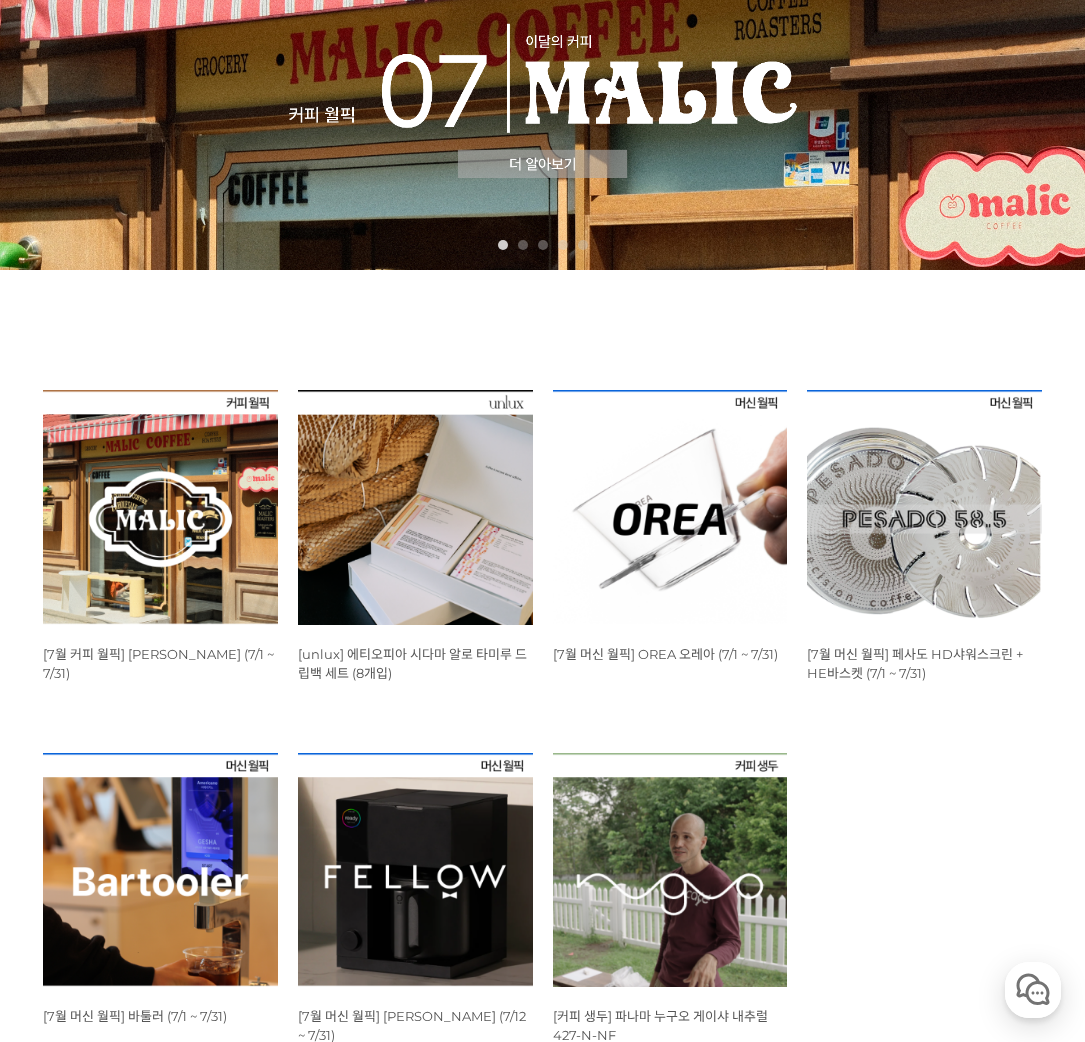 click at bounding box center [160, 507] 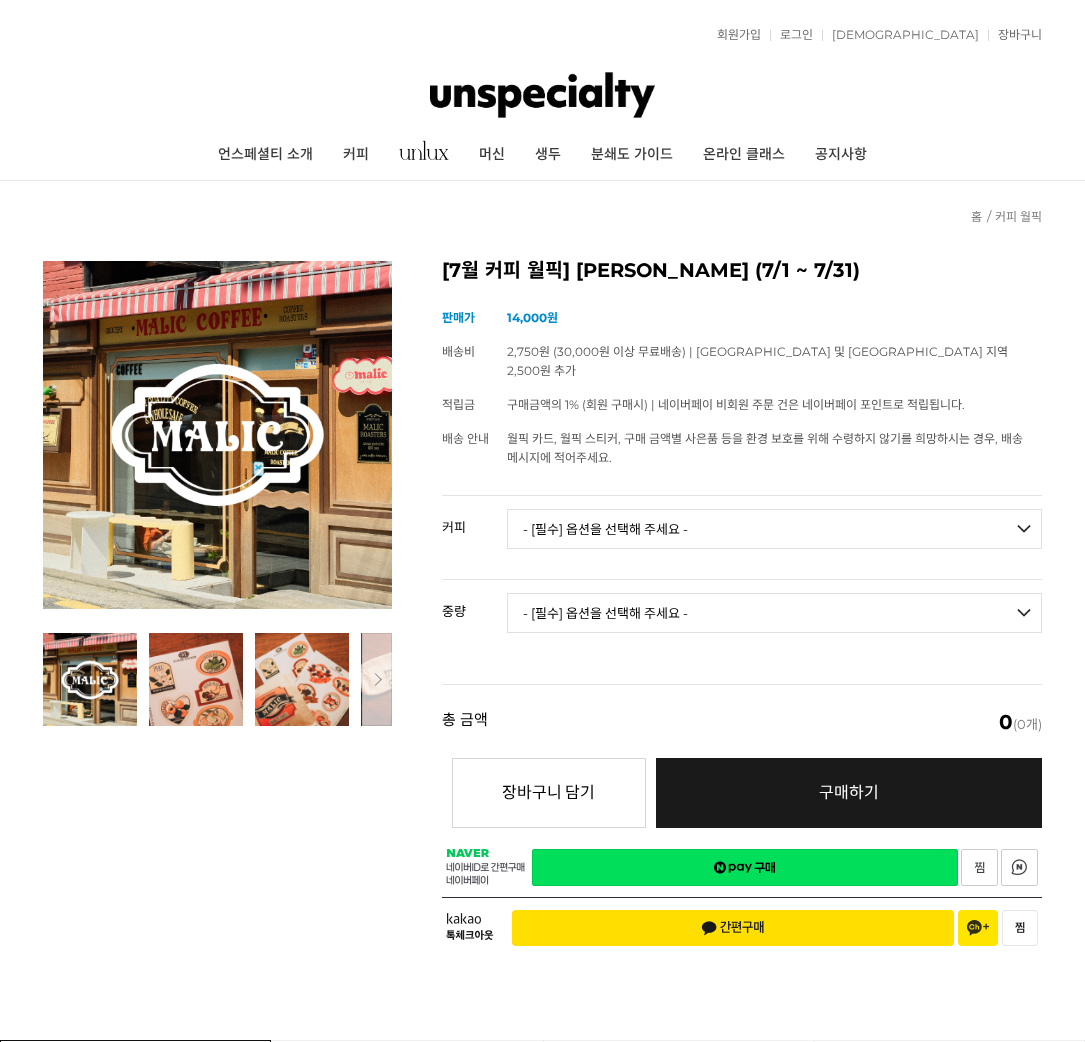 scroll, scrollTop: 500, scrollLeft: 0, axis: vertical 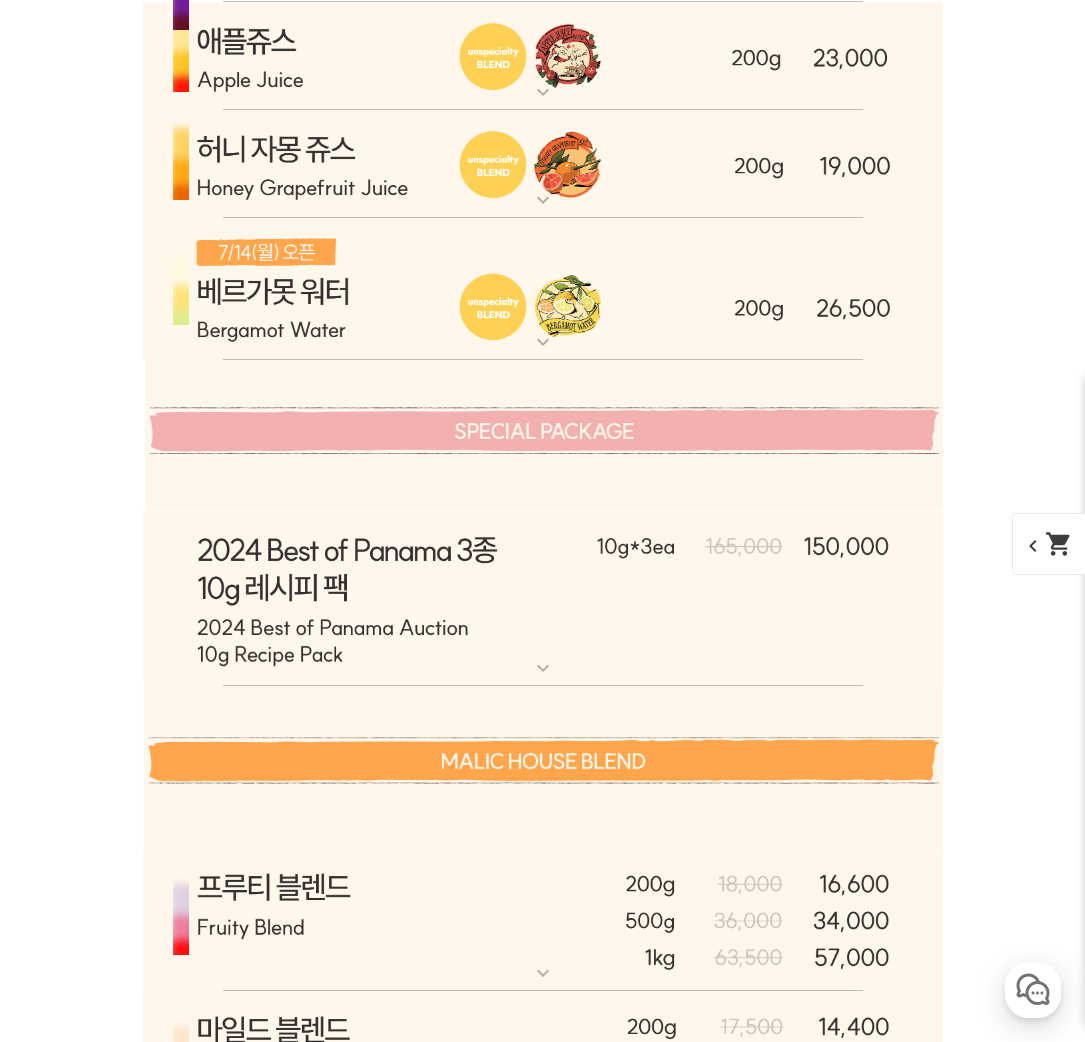 click at bounding box center [543, 56] 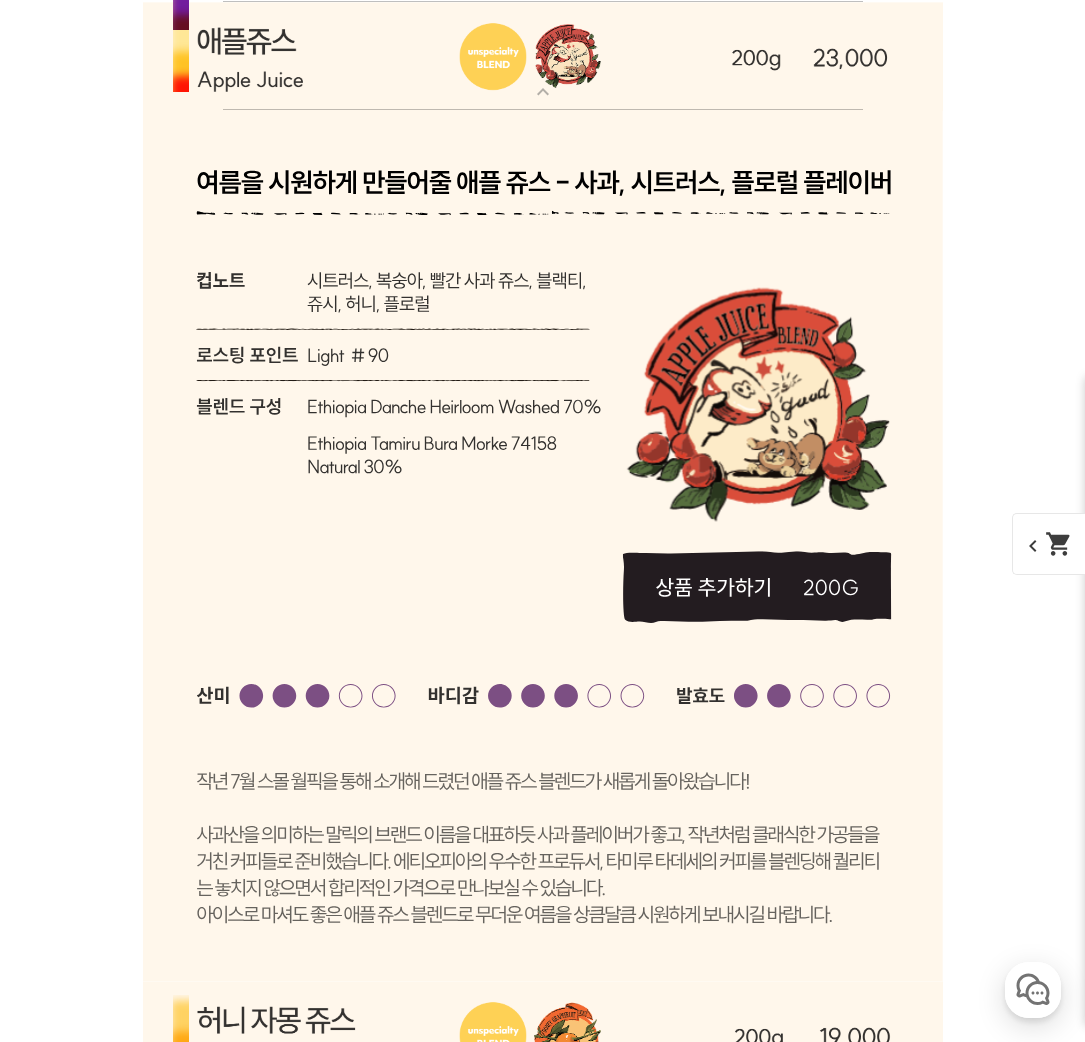 click at bounding box center [543, 56] 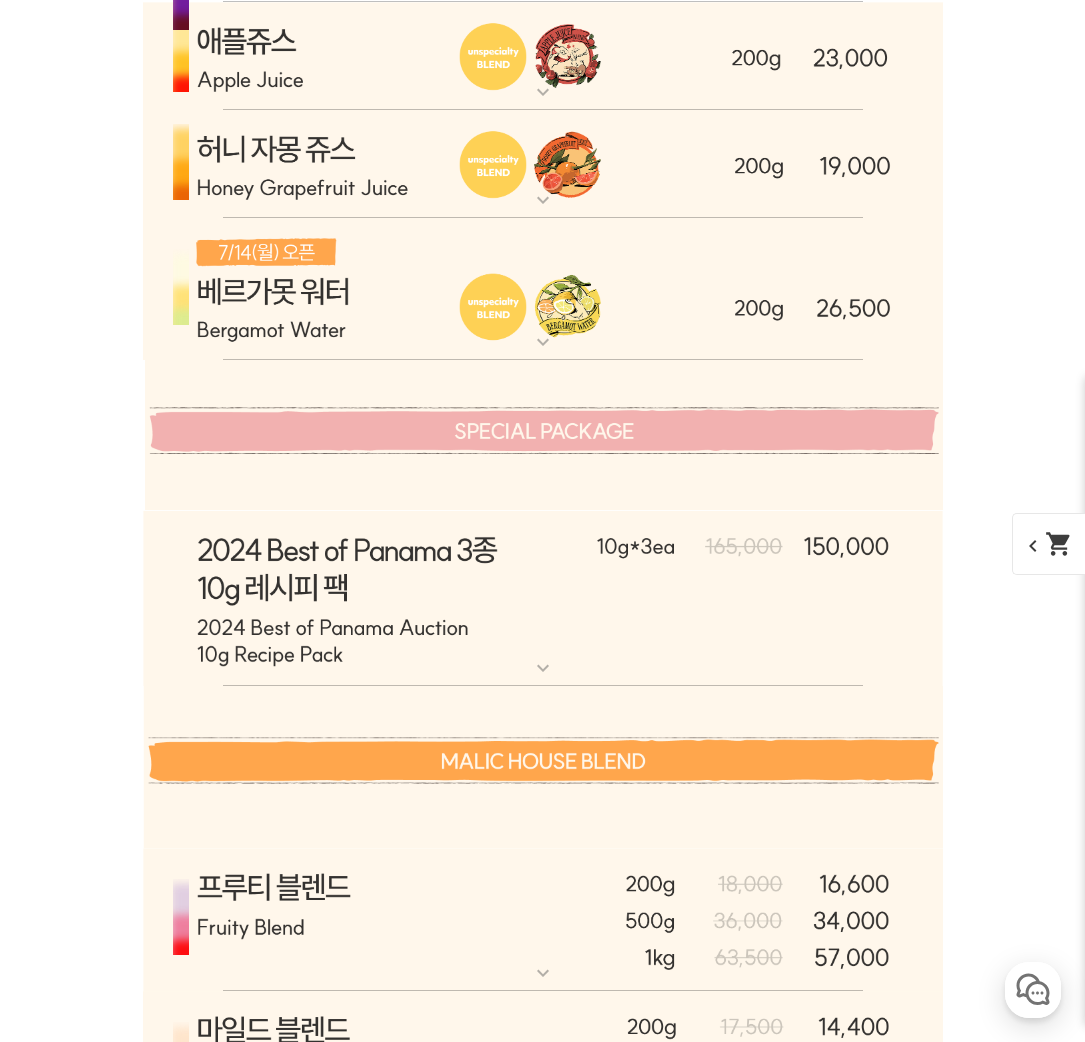 click at bounding box center [543, -5] 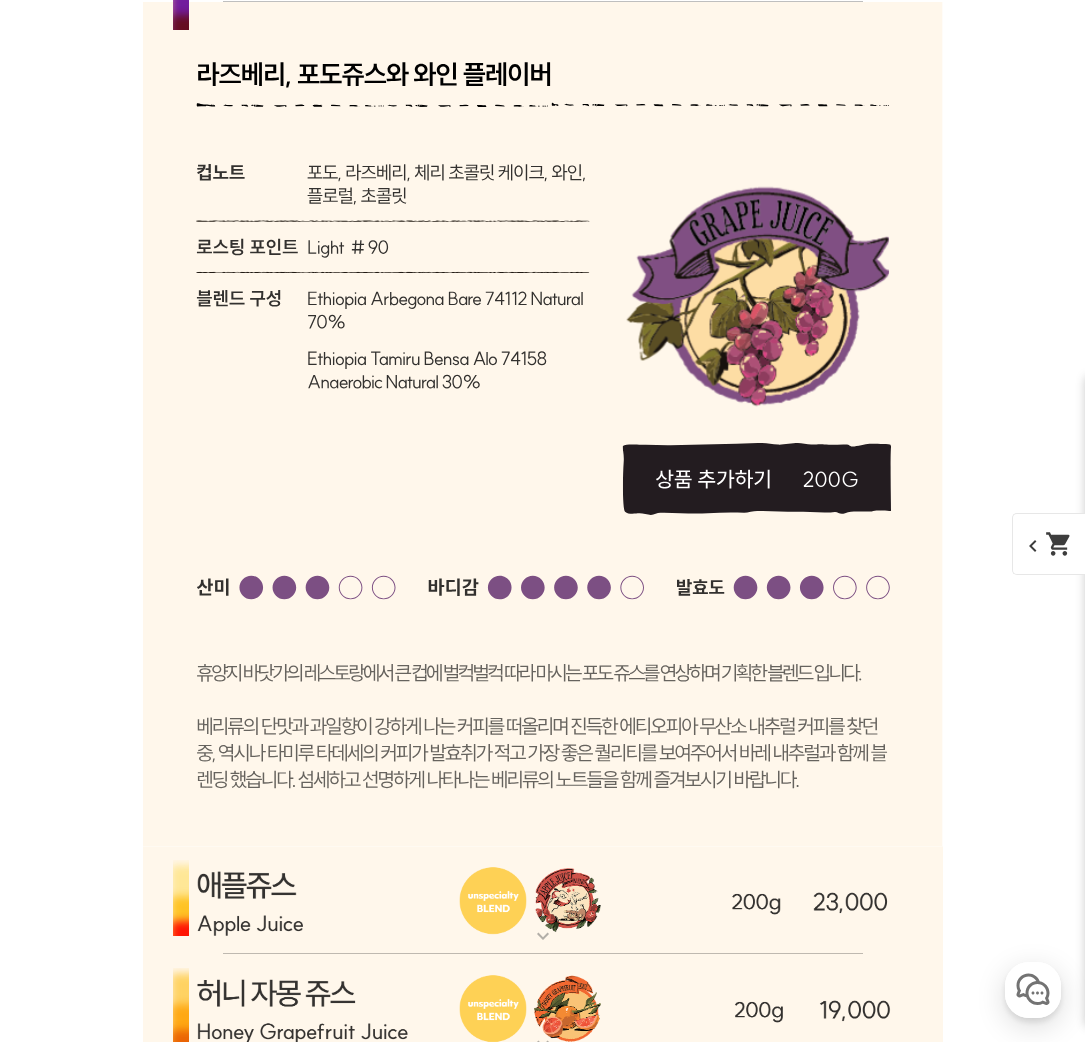 click at bounding box center [543, -5] 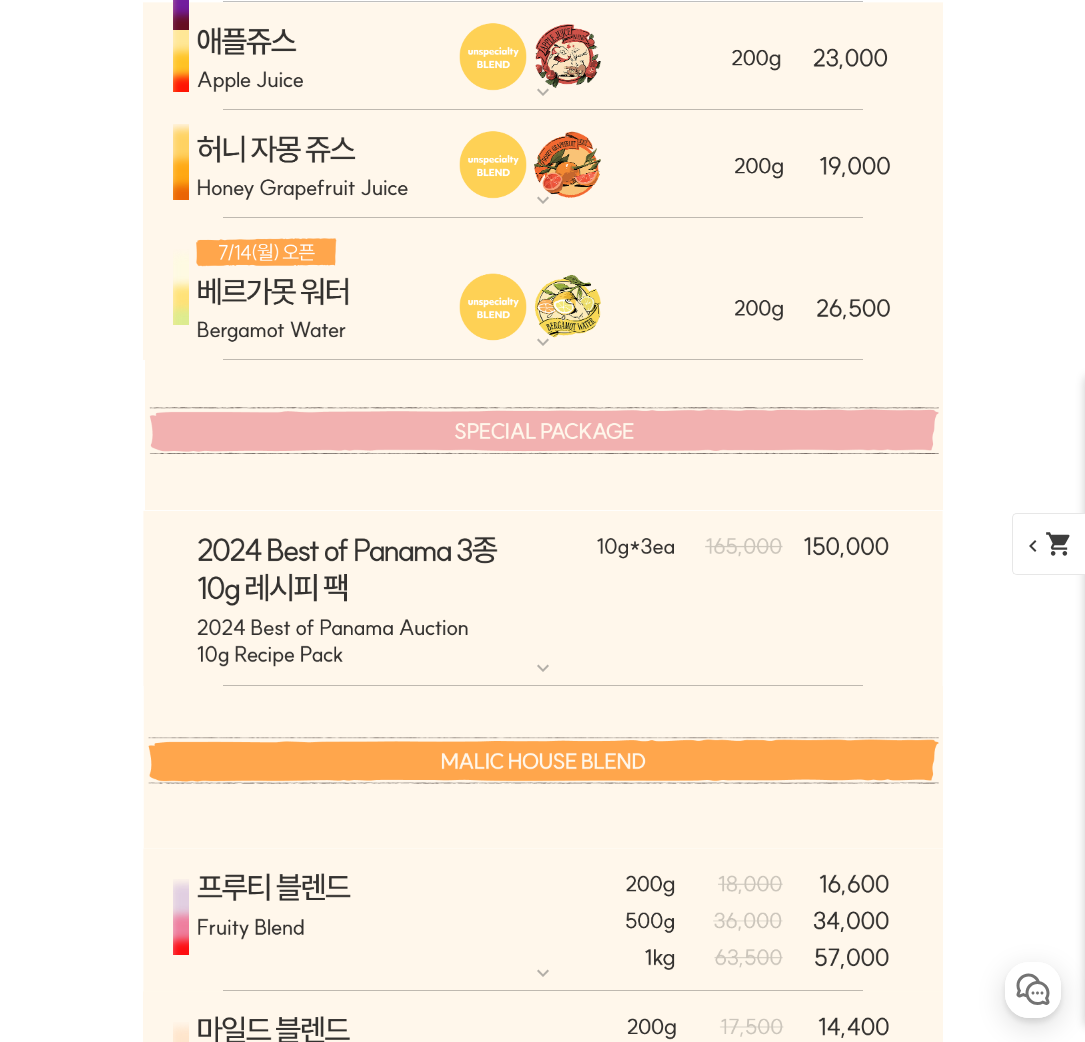 click at bounding box center [543, 290] 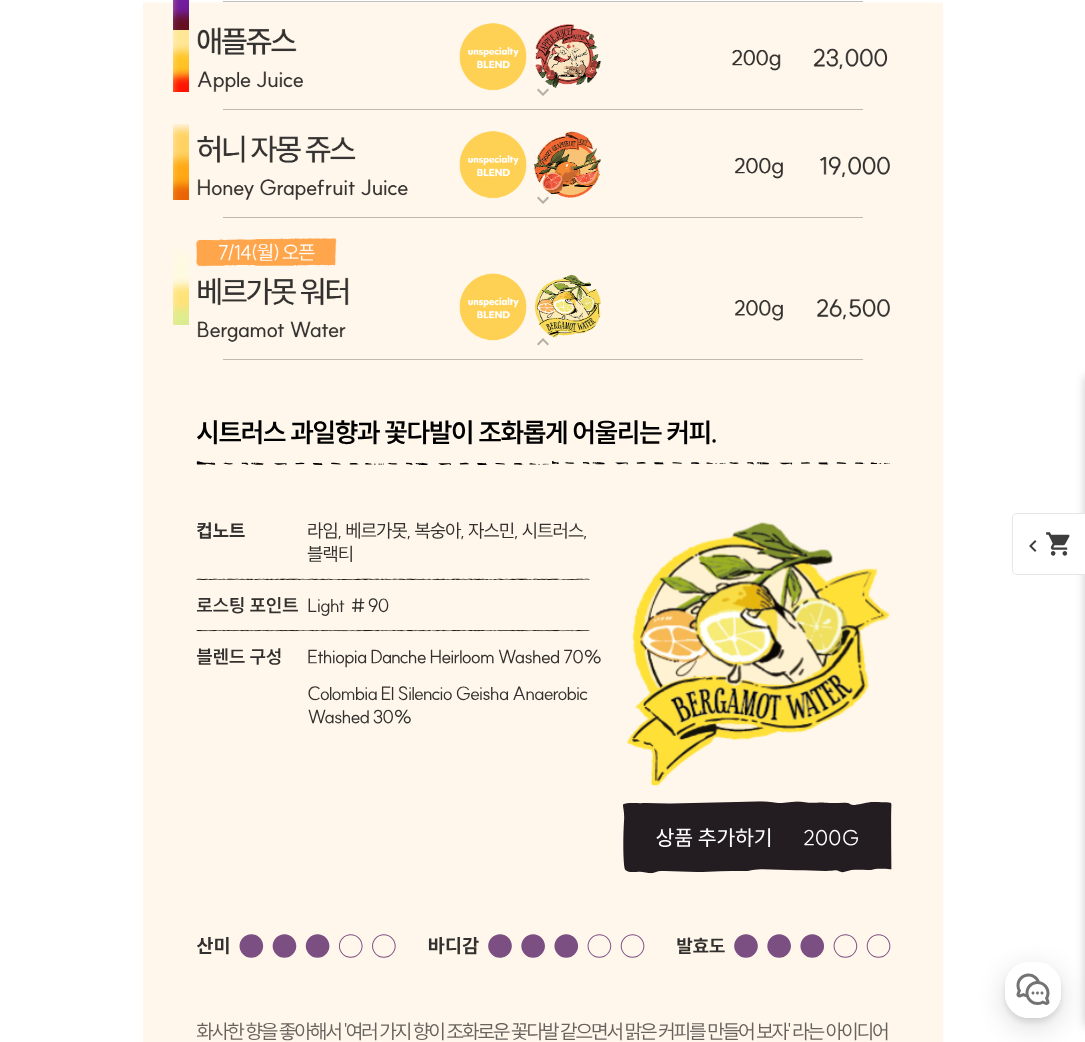 click at bounding box center [543, 290] 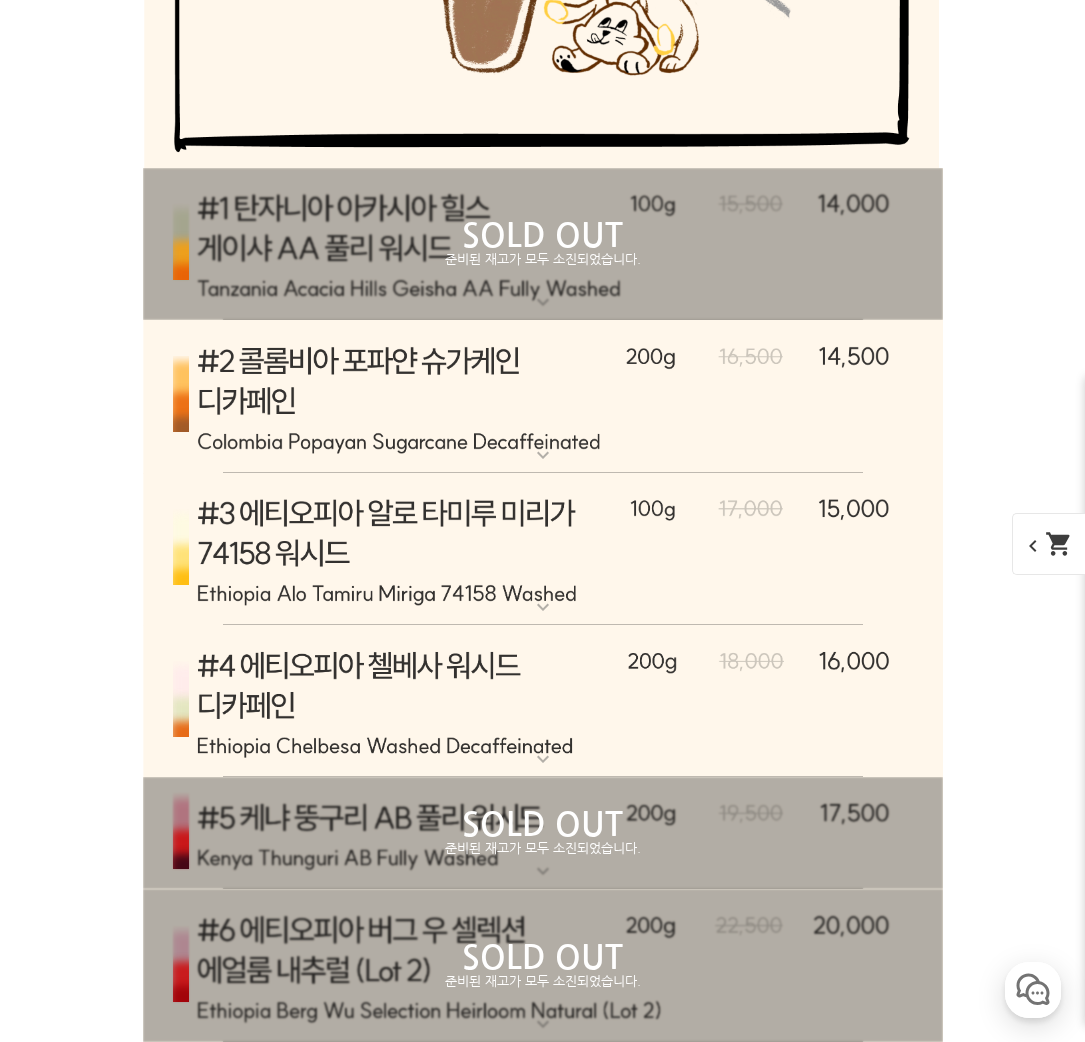 scroll, scrollTop: 8662, scrollLeft: 0, axis: vertical 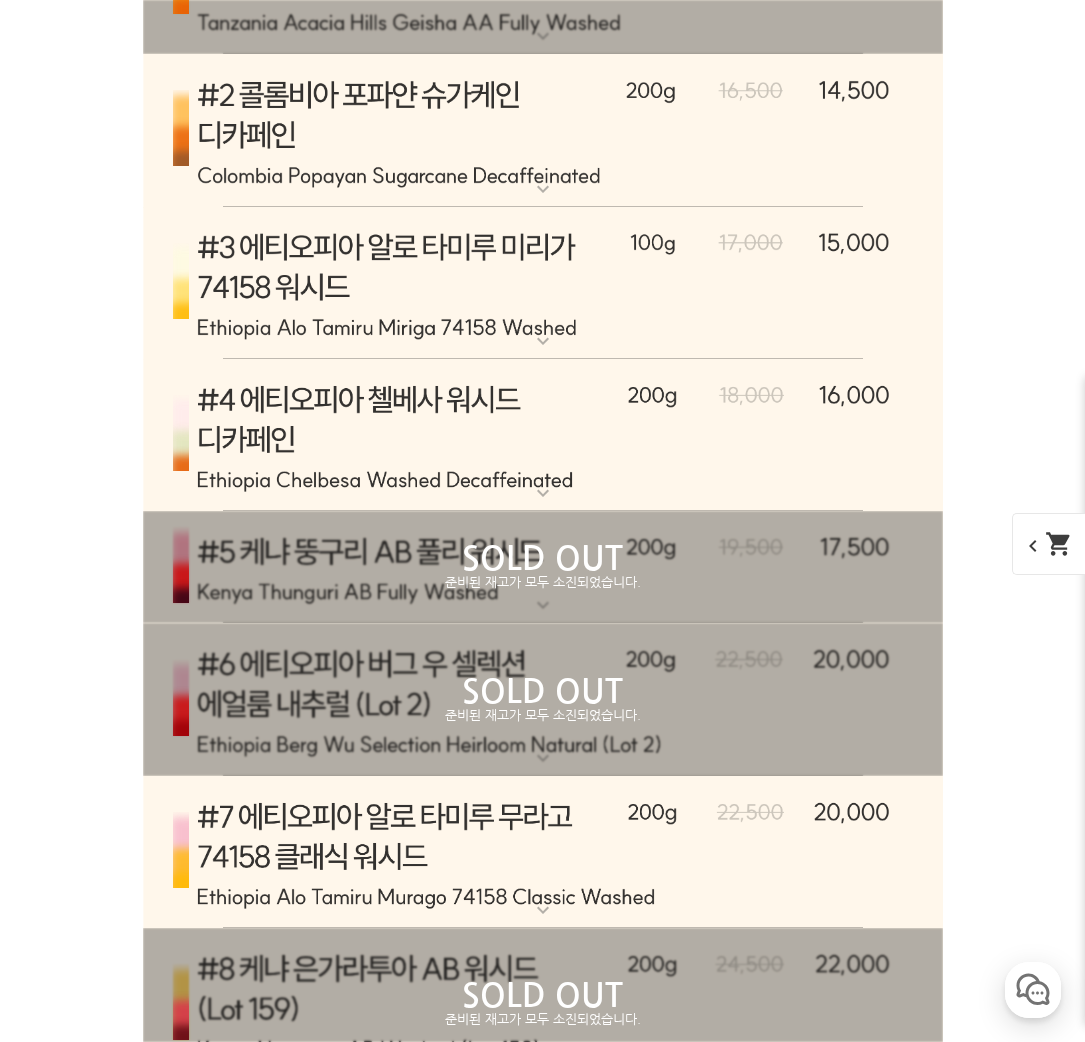 click at bounding box center (543, 283) 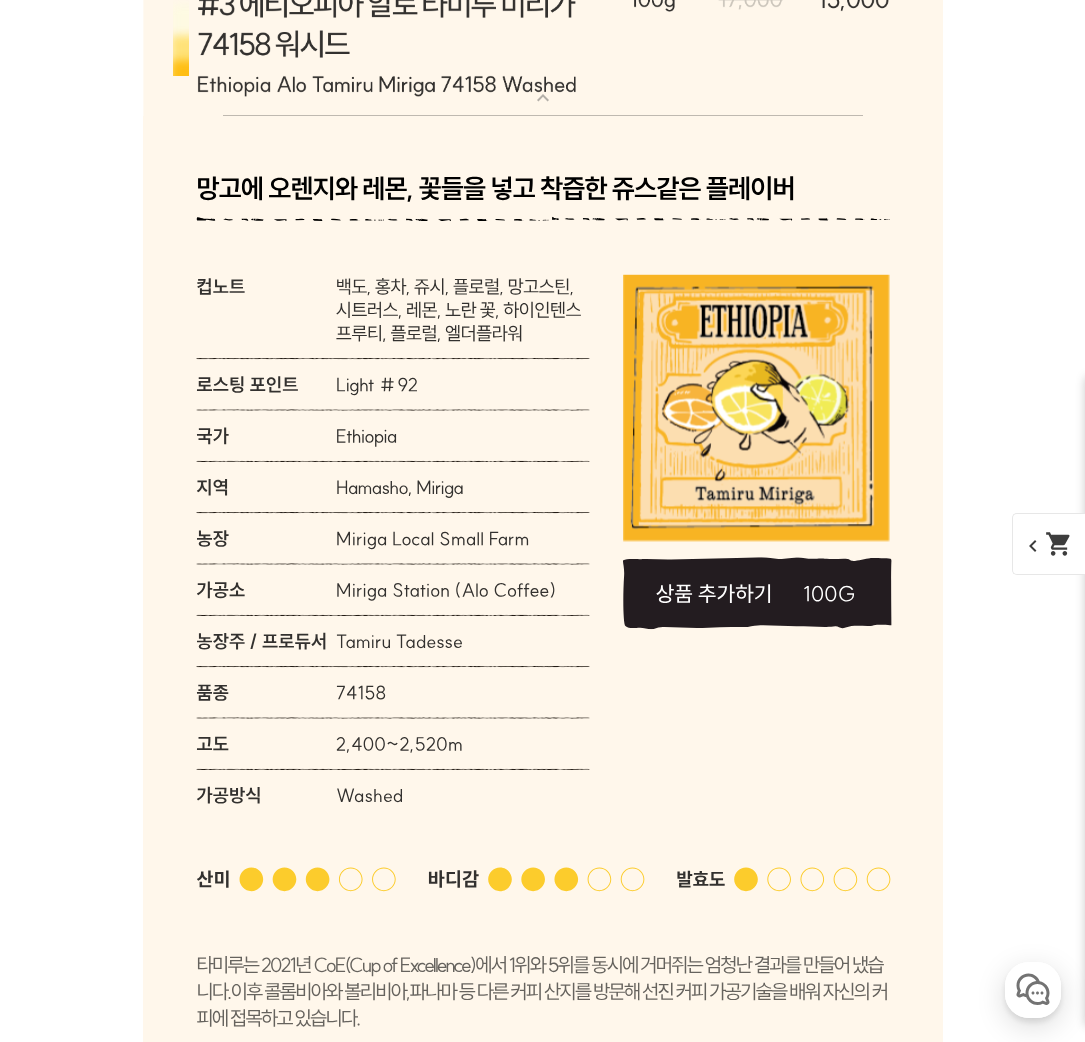 scroll, scrollTop: 8912, scrollLeft: 0, axis: vertical 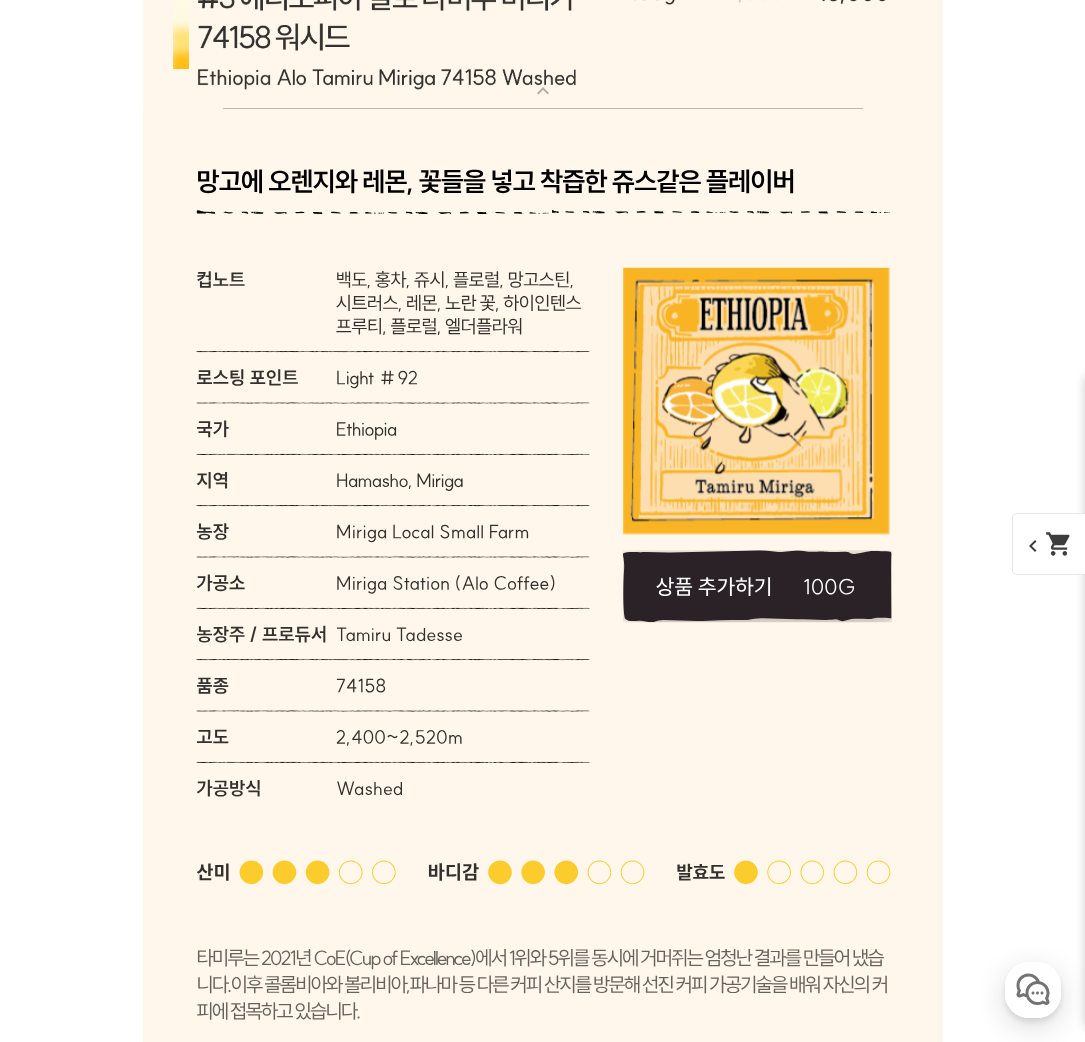 click 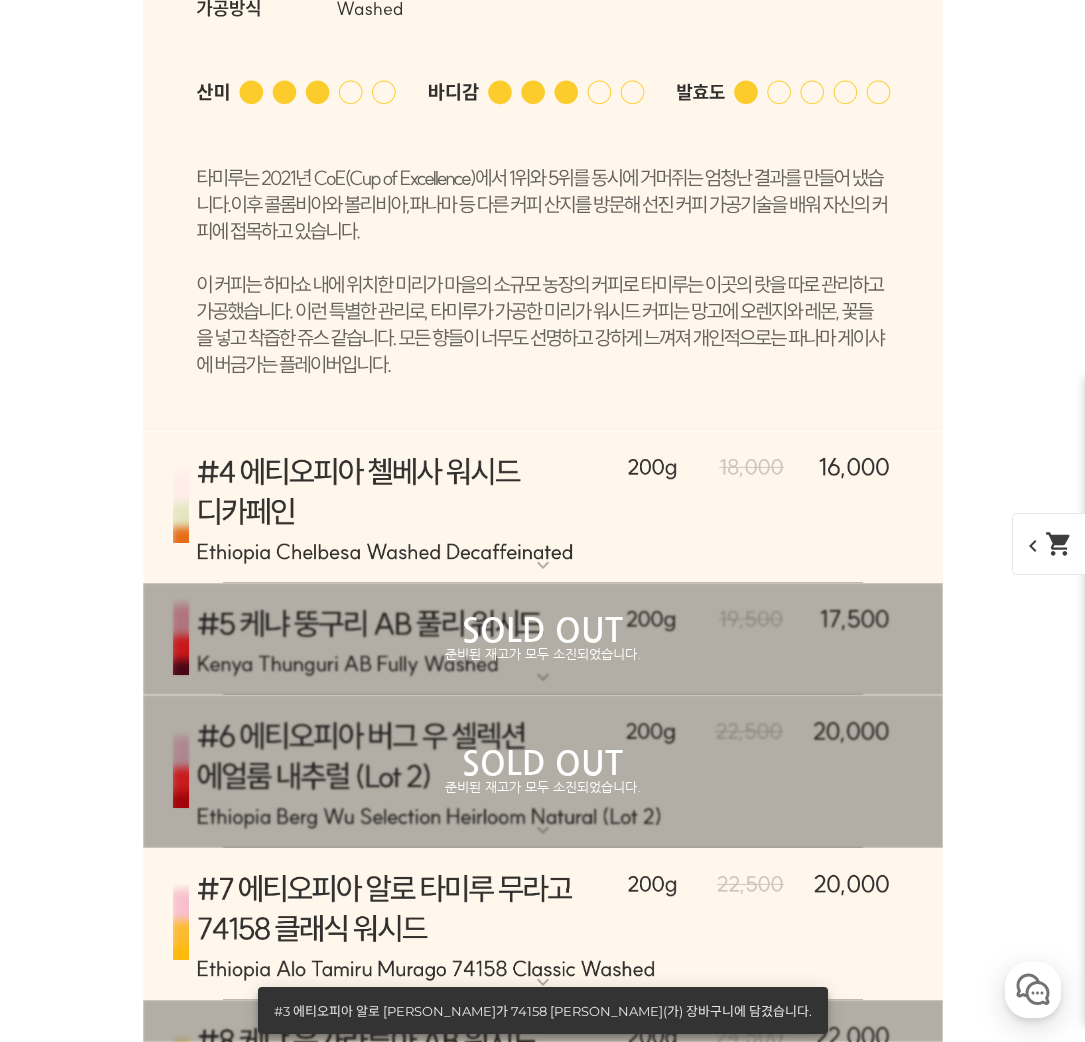 scroll, scrollTop: 9912, scrollLeft: 0, axis: vertical 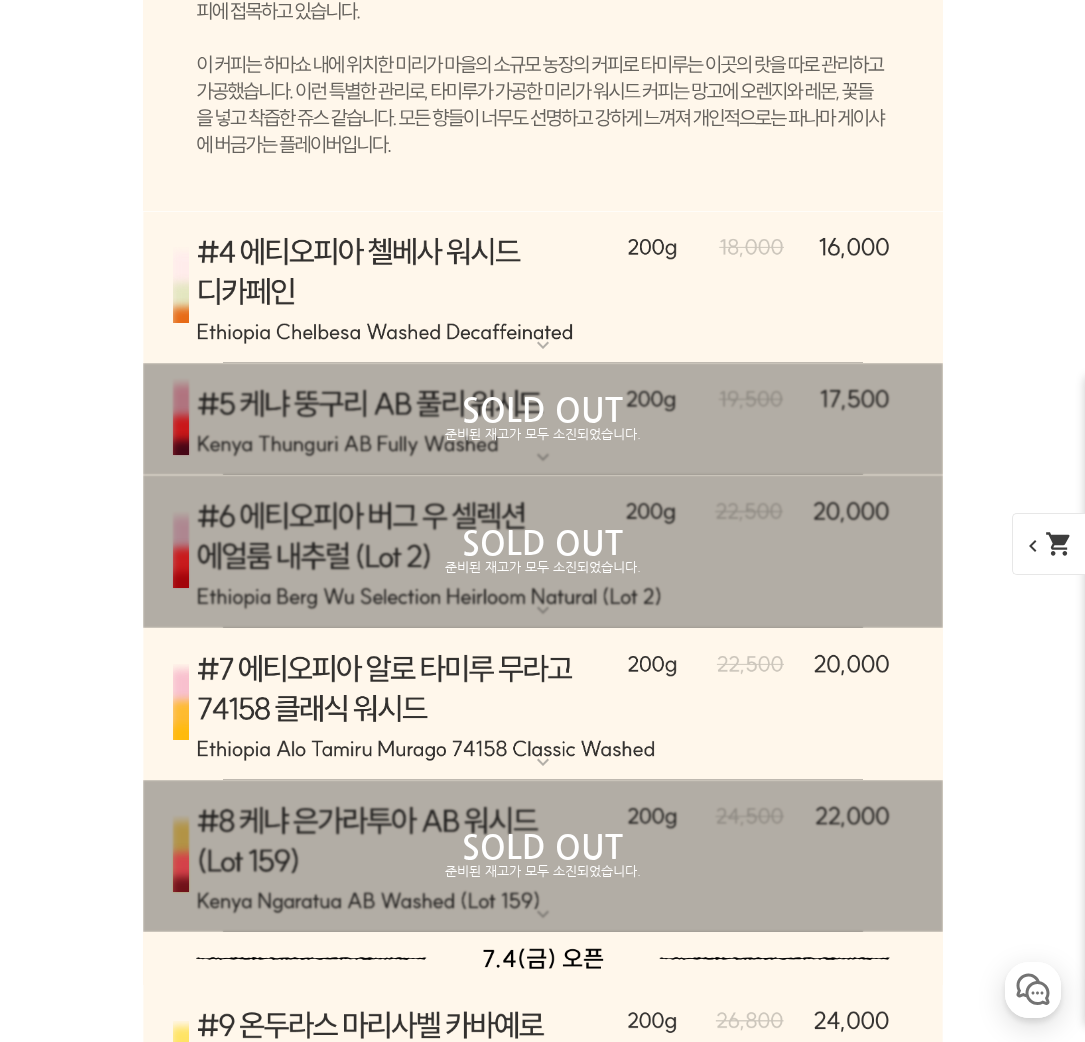 click at bounding box center (543, 287) 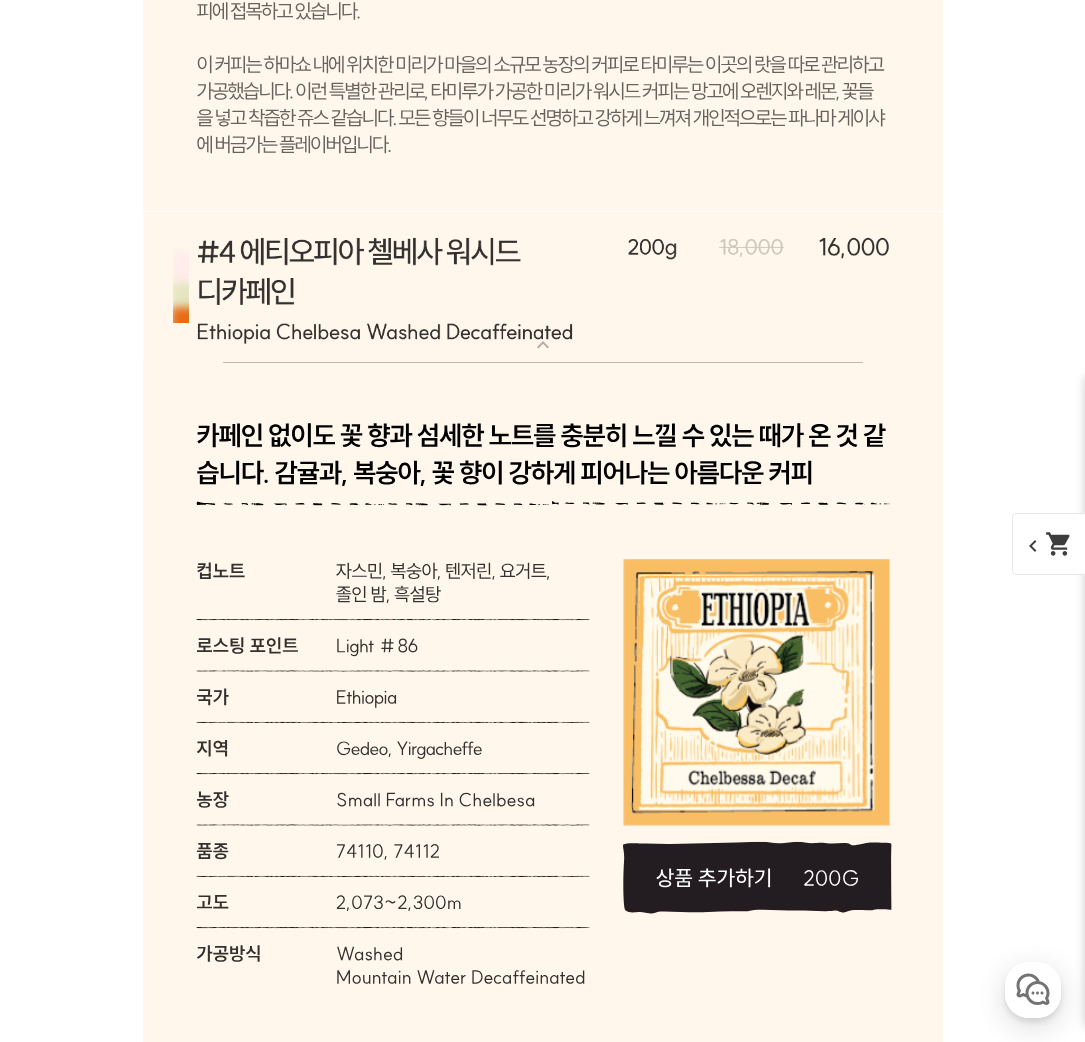 scroll, scrollTop: 10287, scrollLeft: 0, axis: vertical 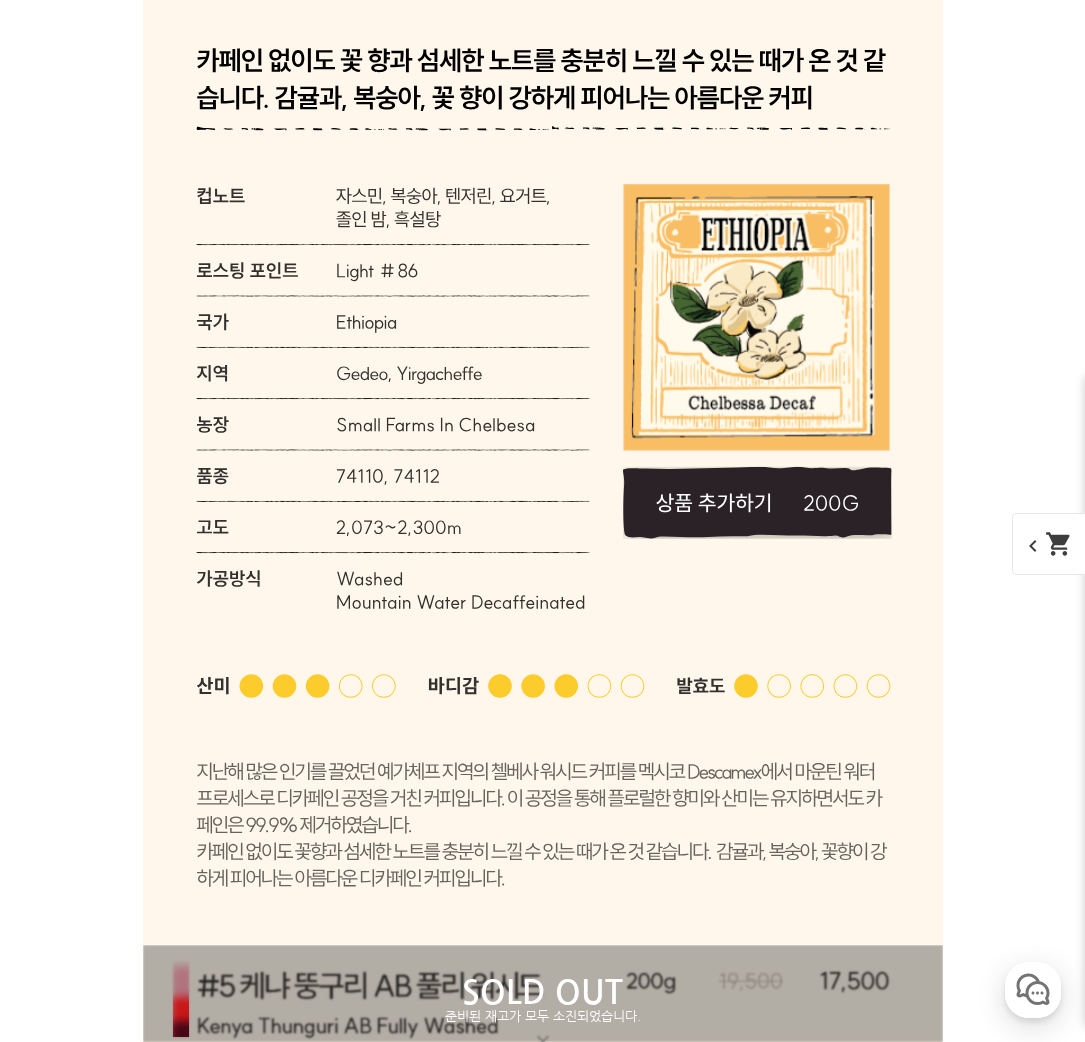 click 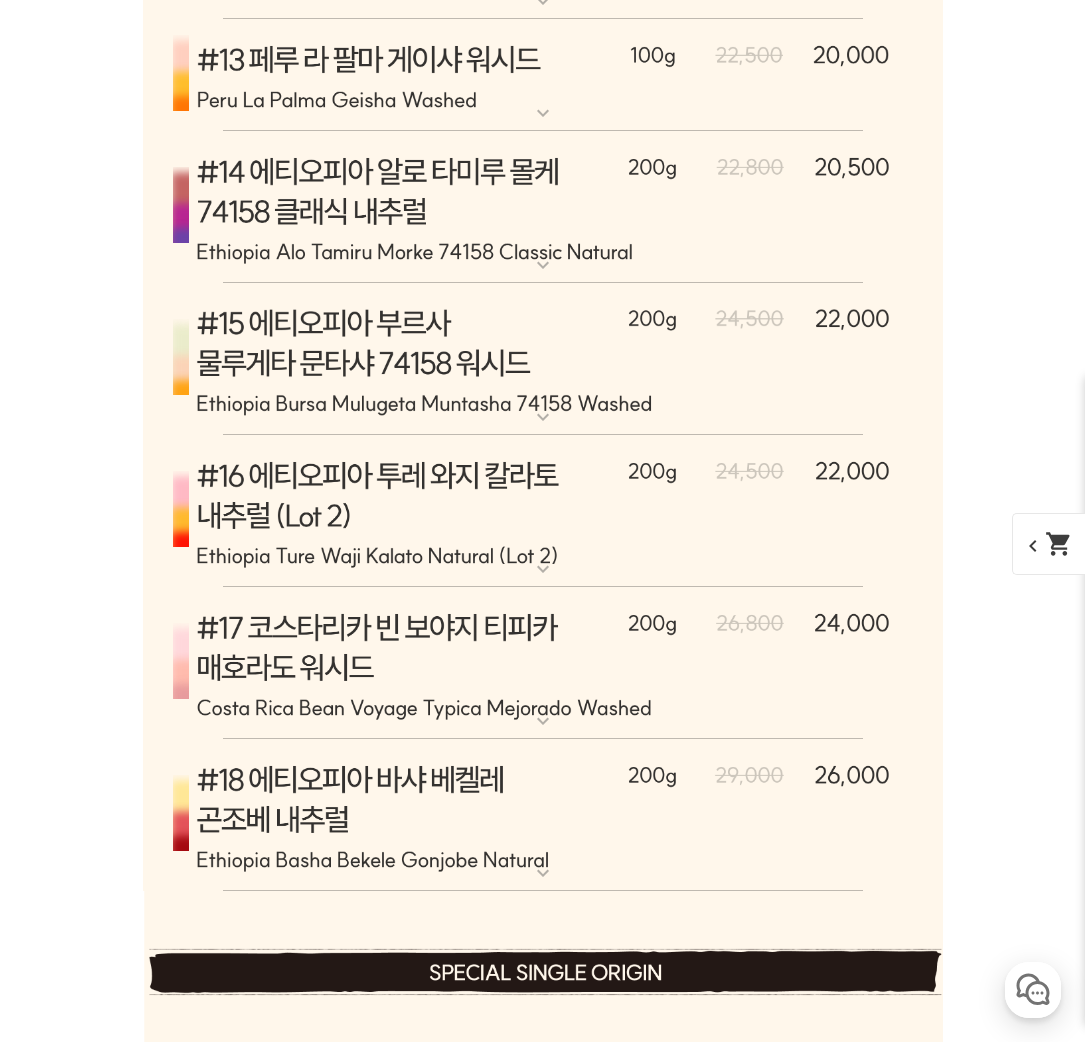 scroll, scrollTop: 12912, scrollLeft: 0, axis: vertical 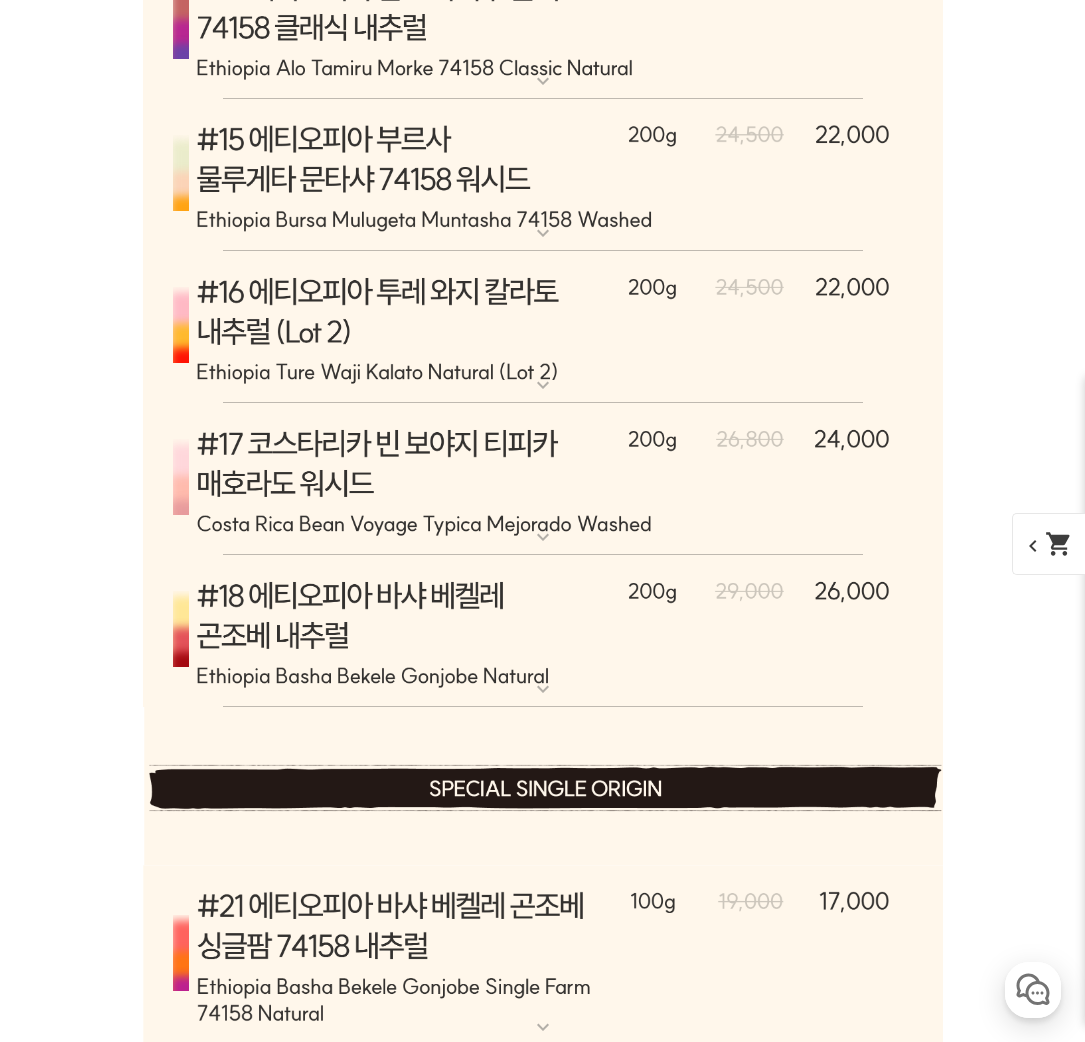 click at bounding box center [543, 327] 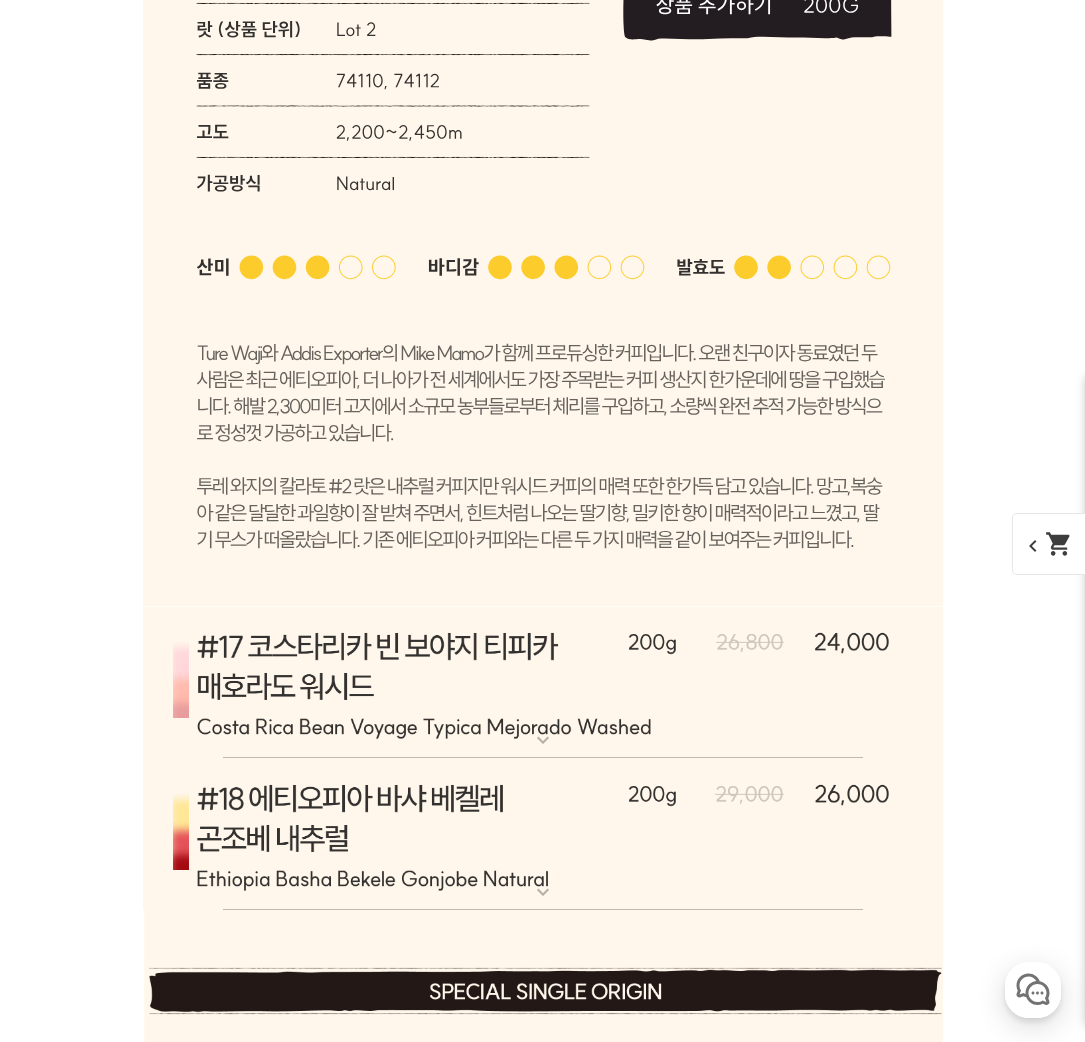 scroll, scrollTop: 14162, scrollLeft: 0, axis: vertical 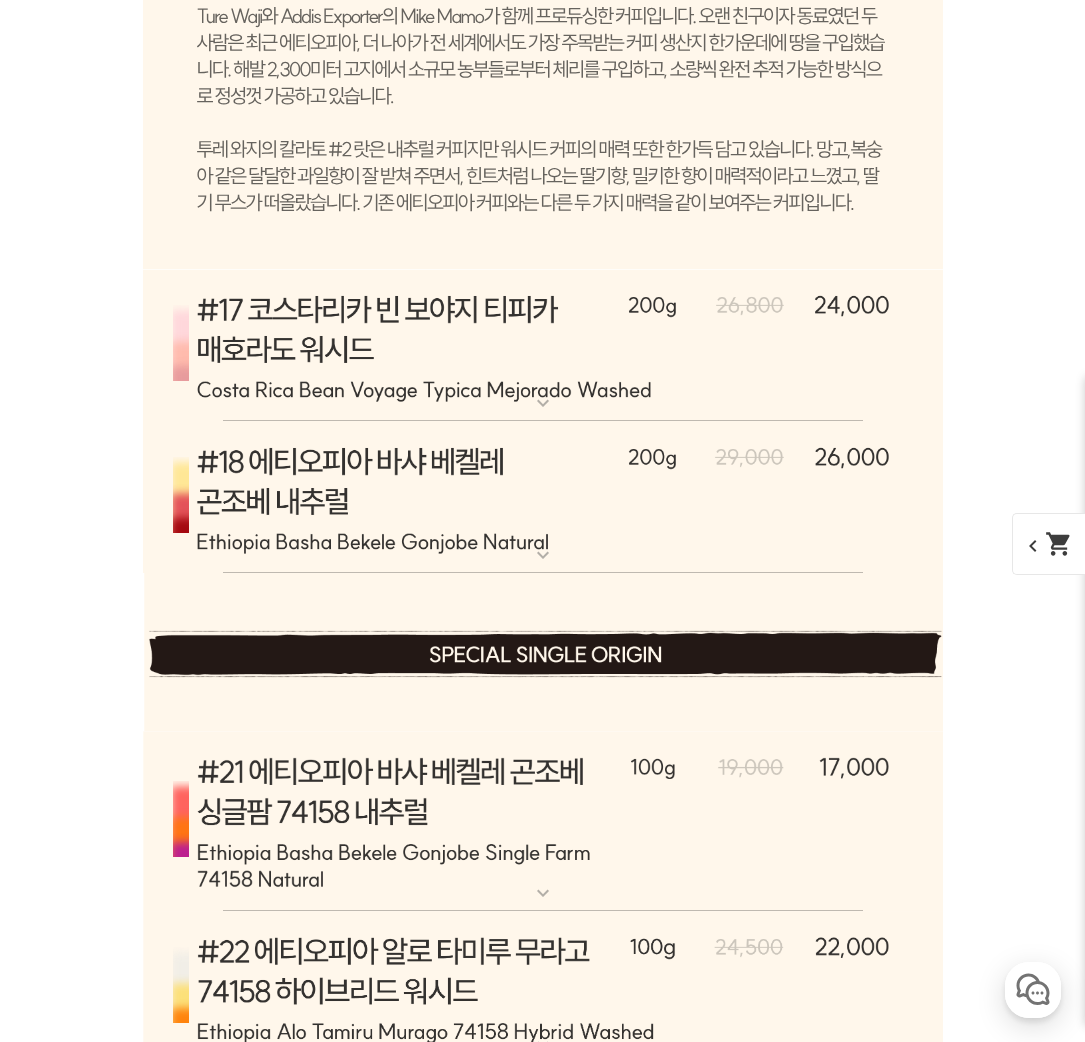 click at bounding box center [543, 345] 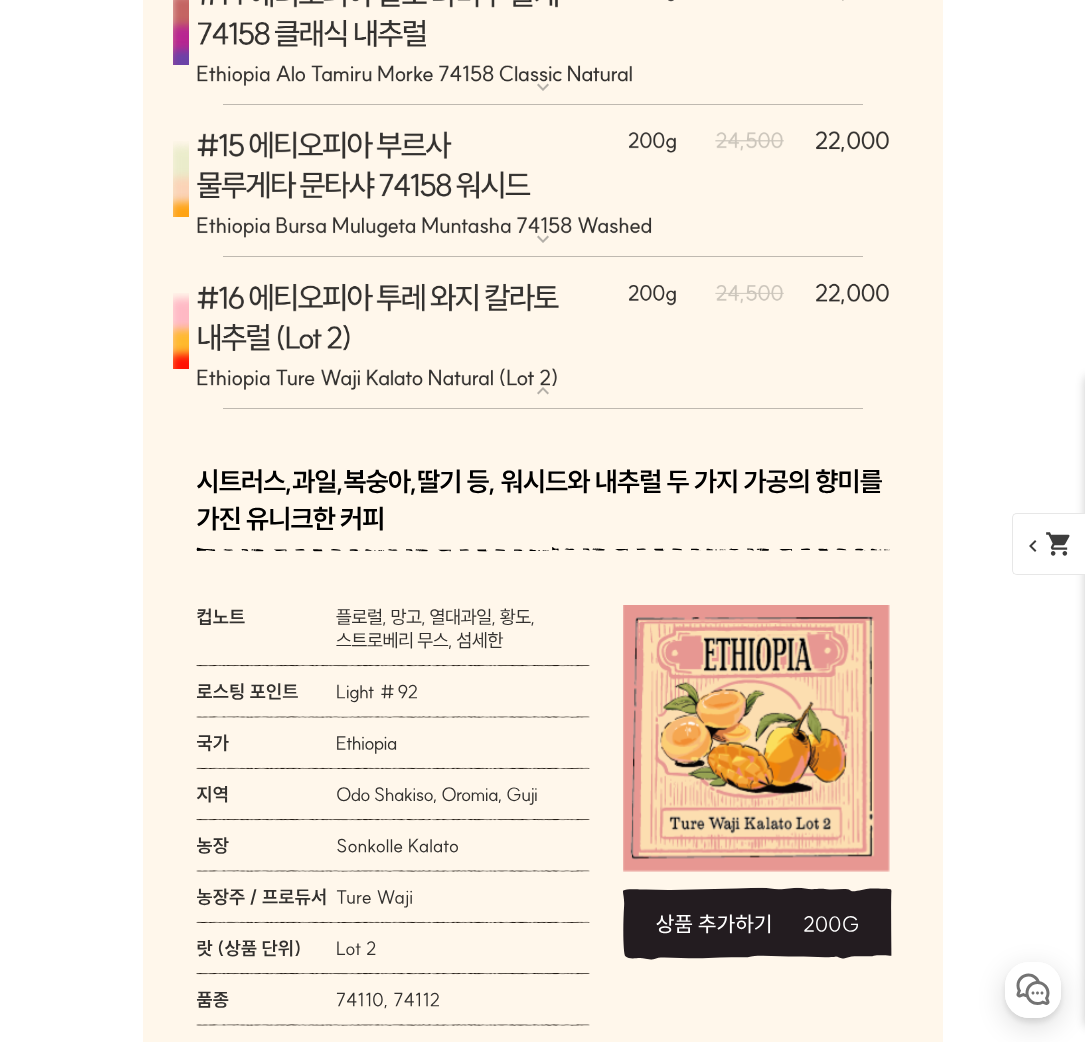 scroll, scrollTop: 12662, scrollLeft: 0, axis: vertical 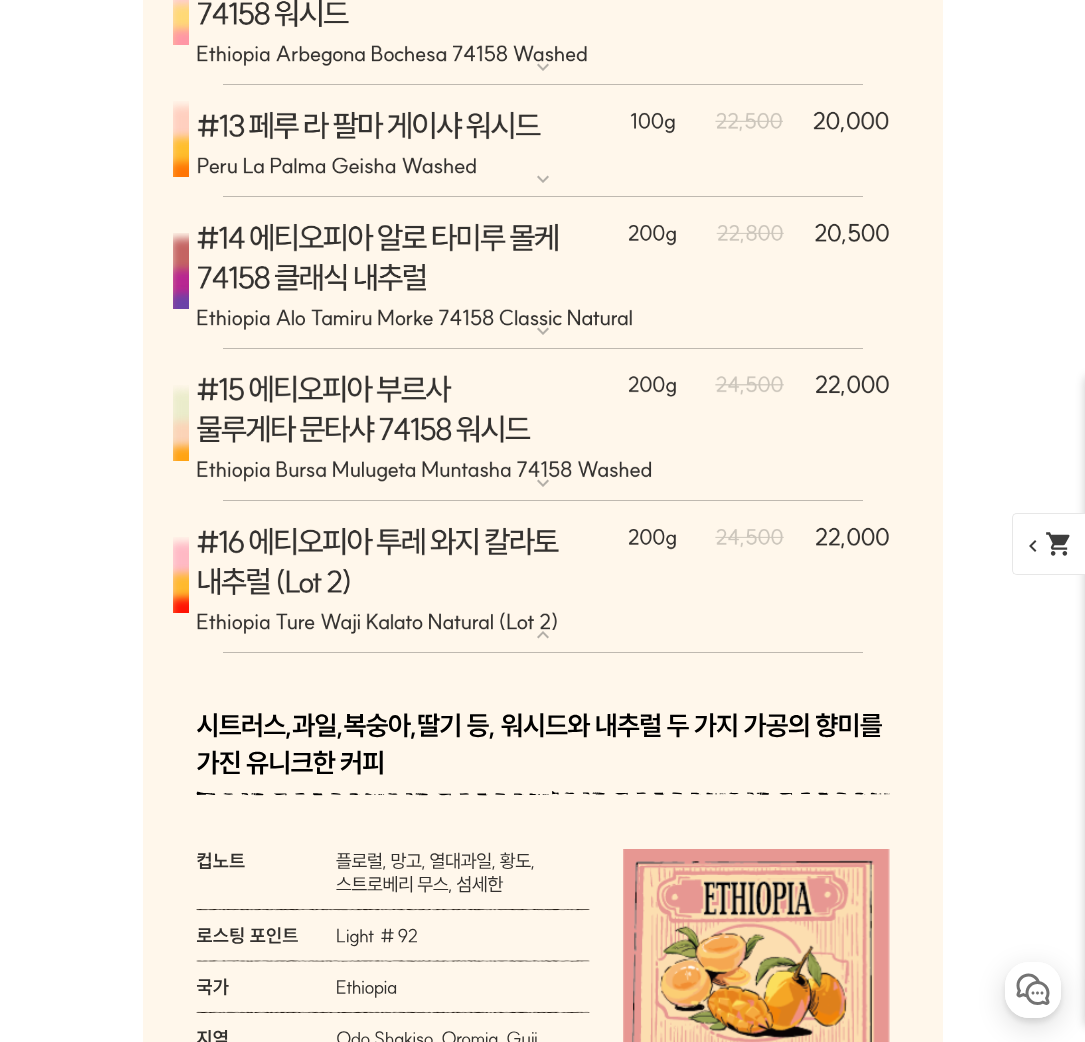 click on "[7.14 오픈] #15 에티오피아 부르사 물루게타 문타샤 74158 워시드" at bounding box center (543, 357) 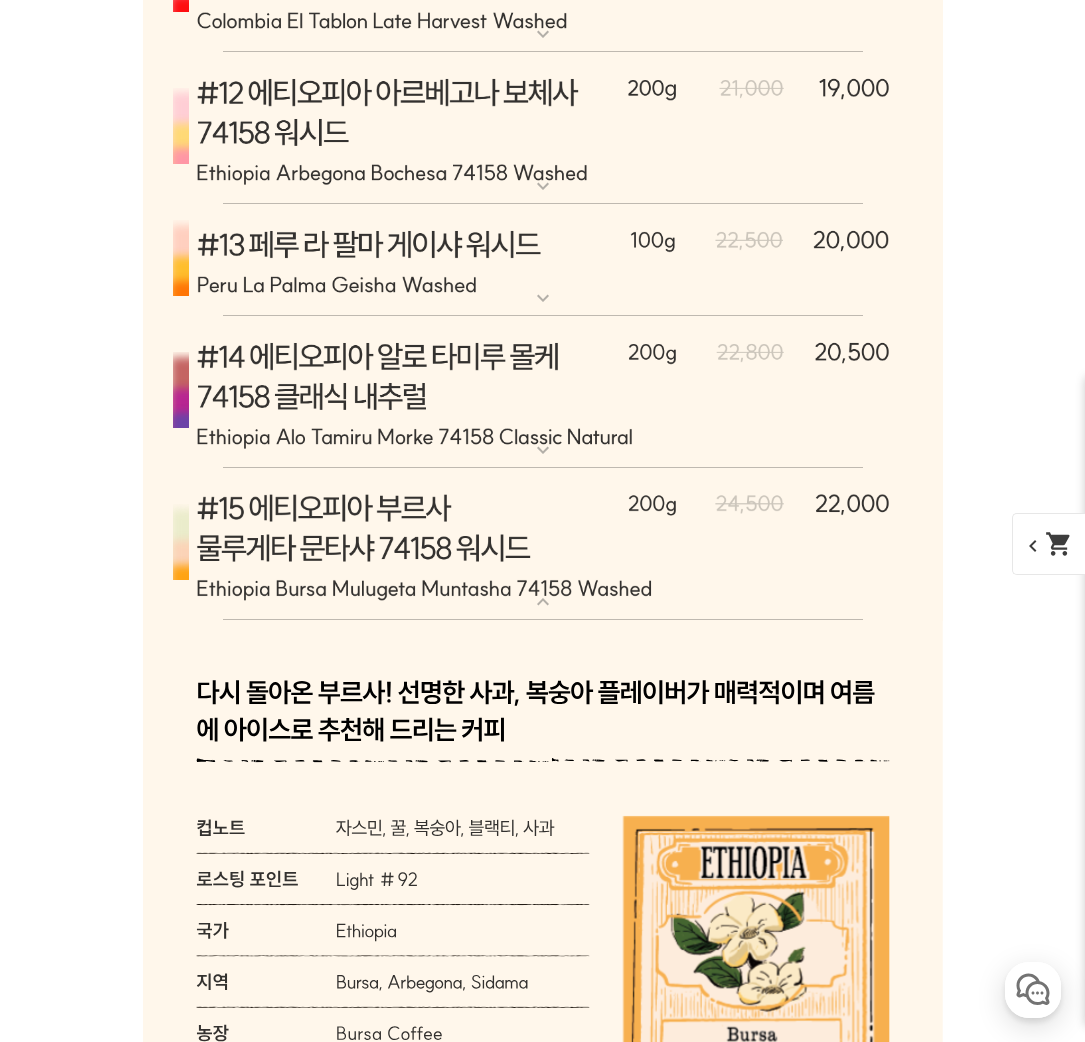 scroll, scrollTop: 12537, scrollLeft: 0, axis: vertical 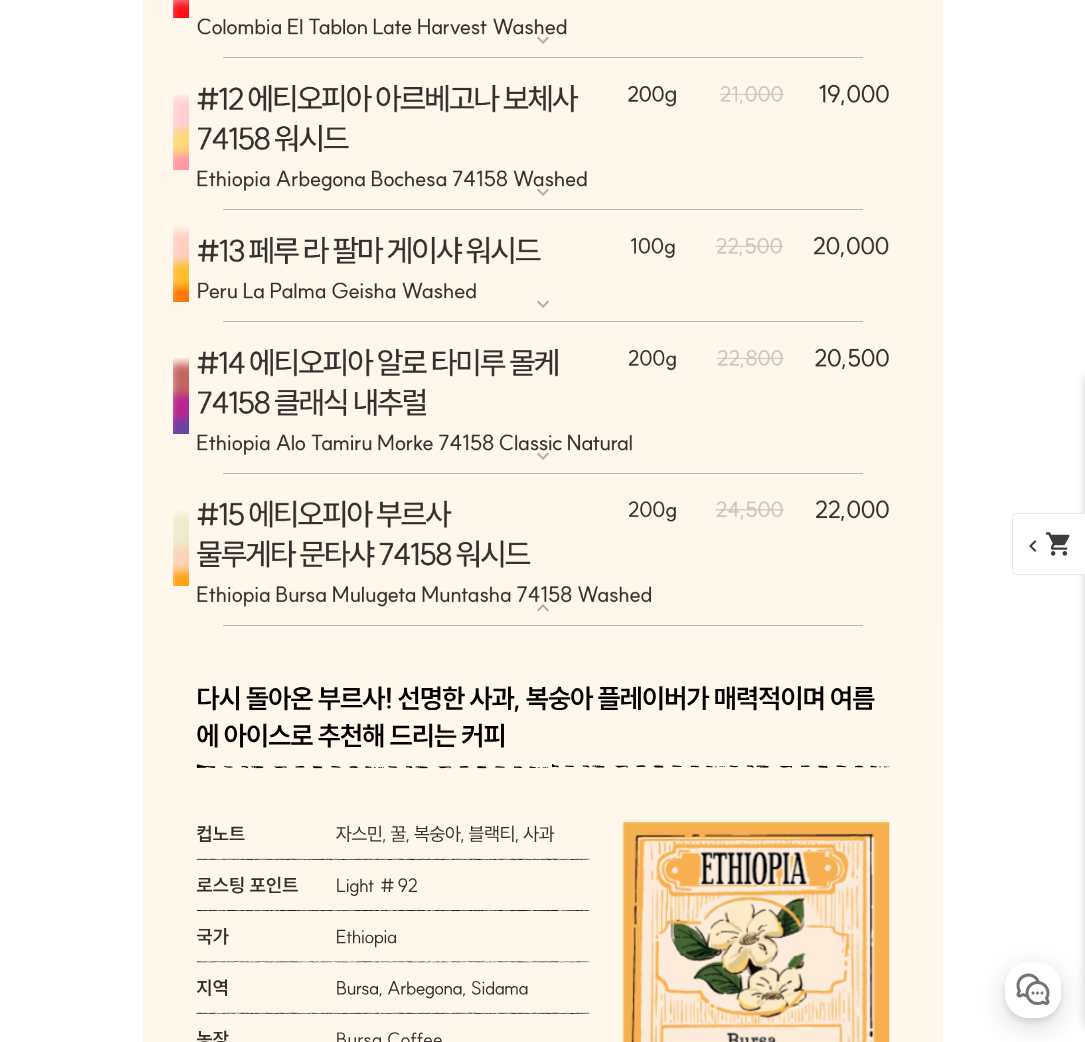 click at bounding box center (543, 134) 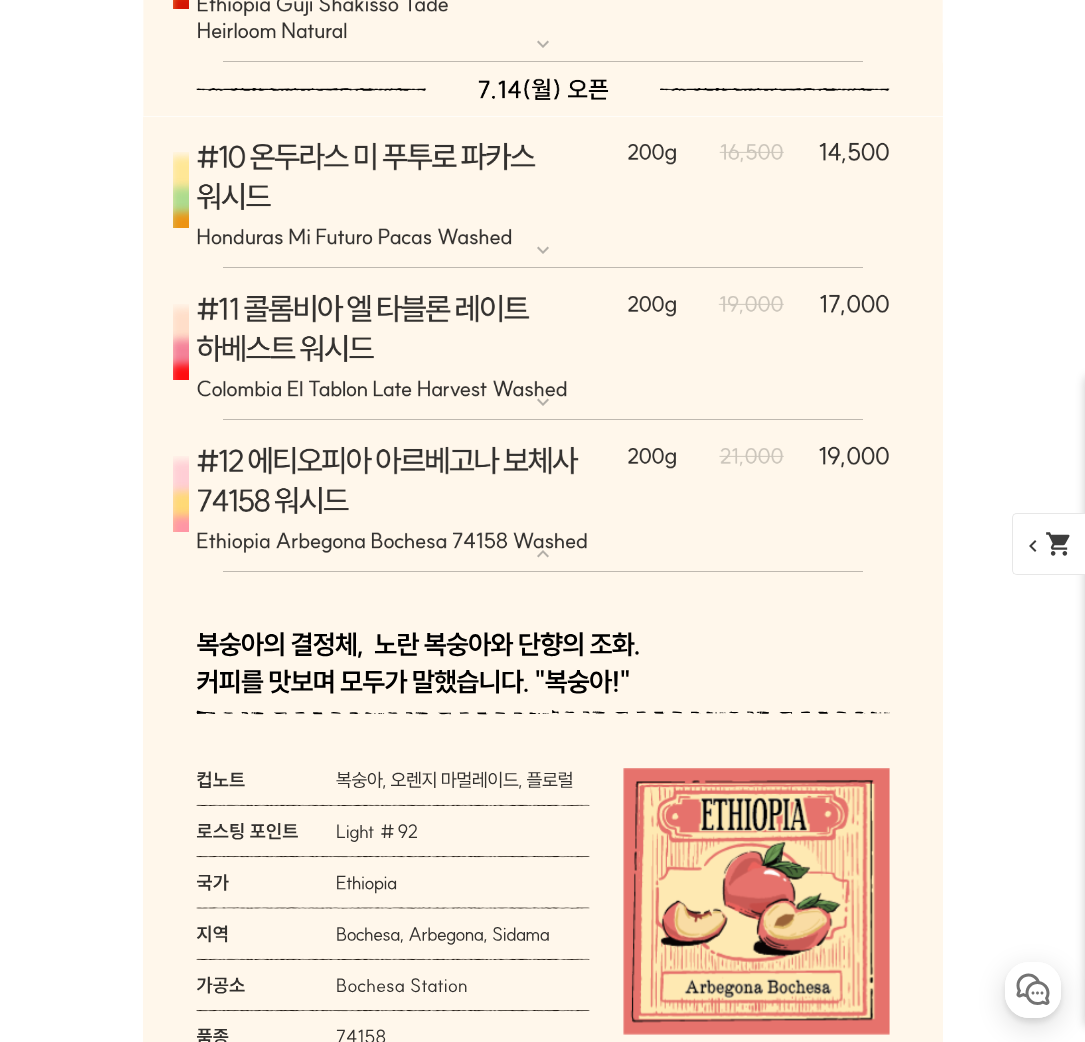 scroll, scrollTop: 12162, scrollLeft: 0, axis: vertical 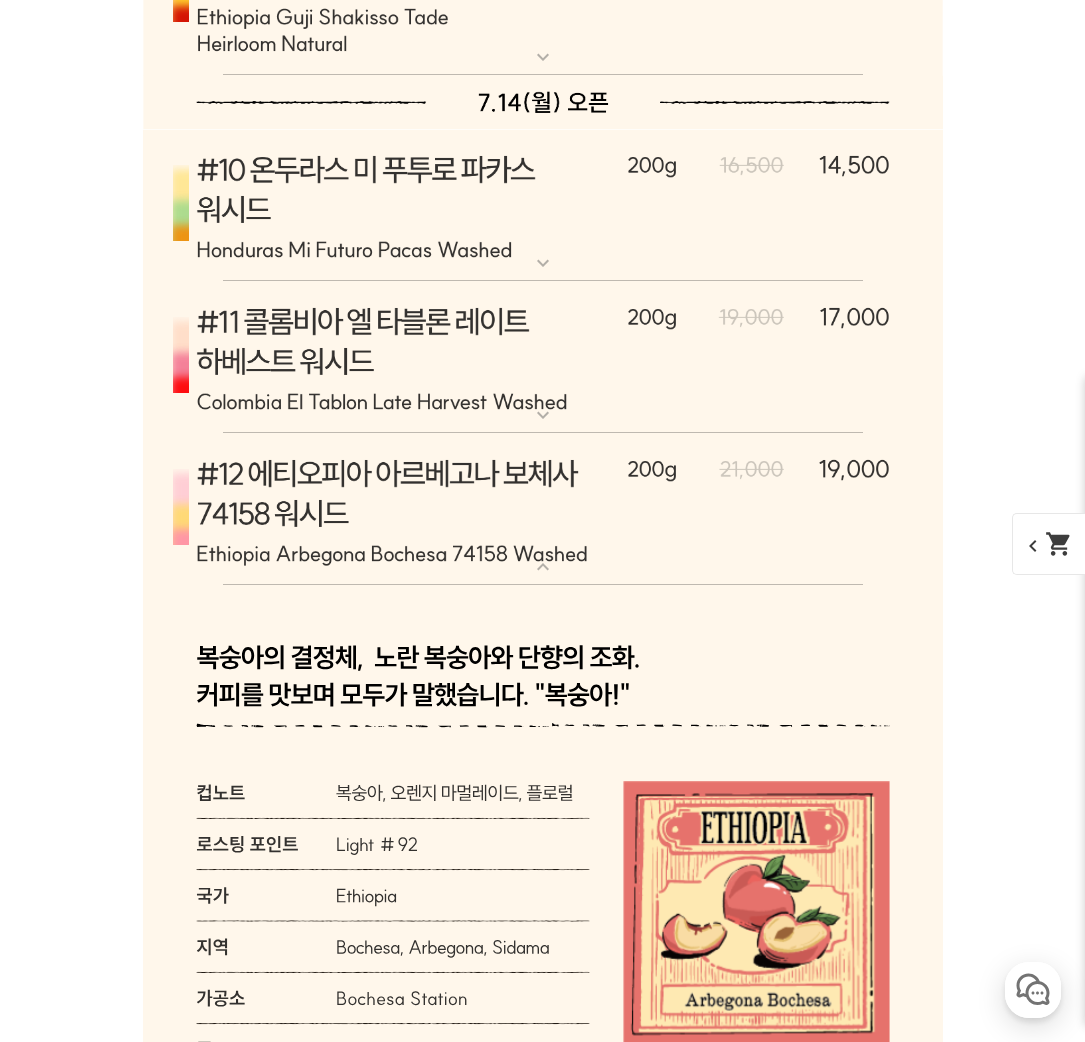 click at bounding box center [543, 357] 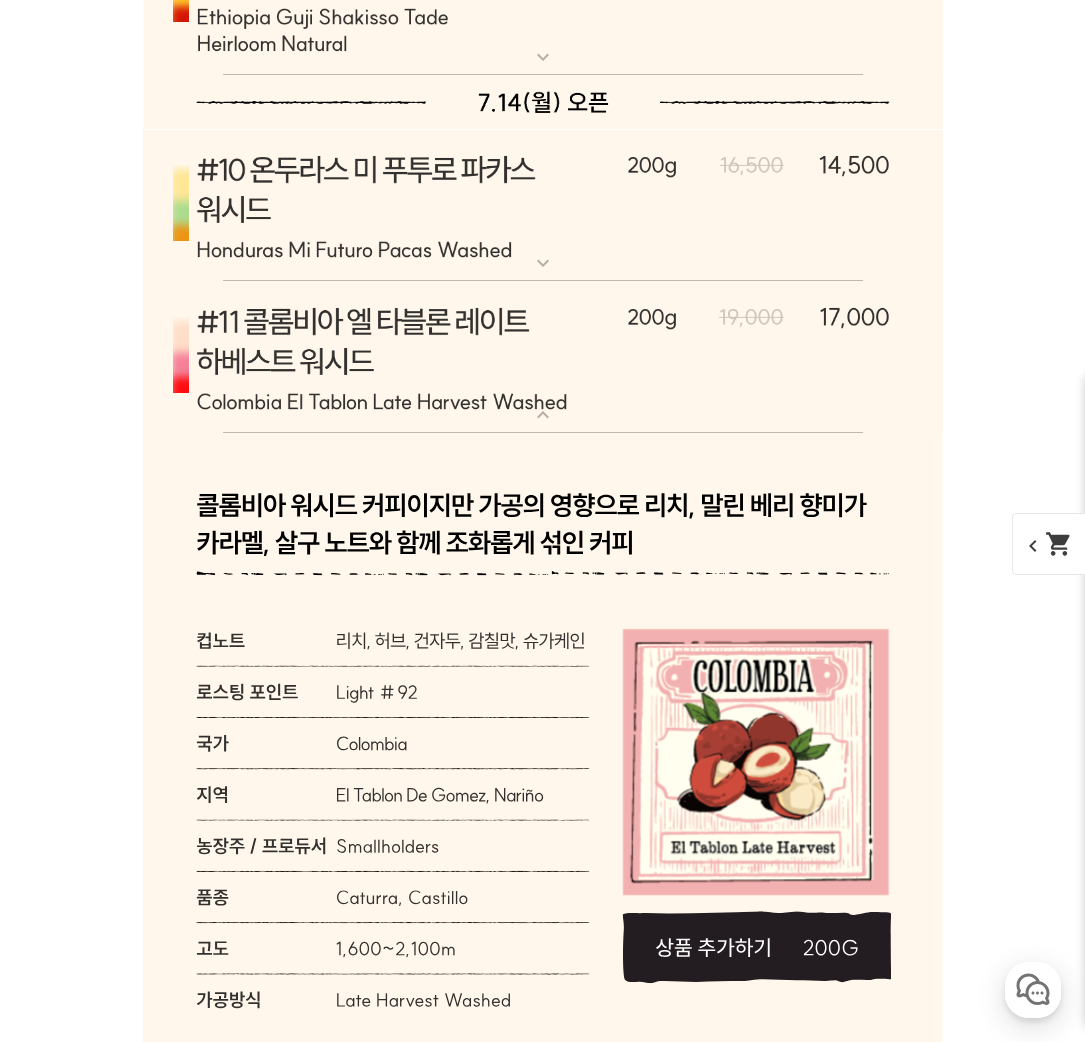 scroll, scrollTop: 12037, scrollLeft: 0, axis: vertical 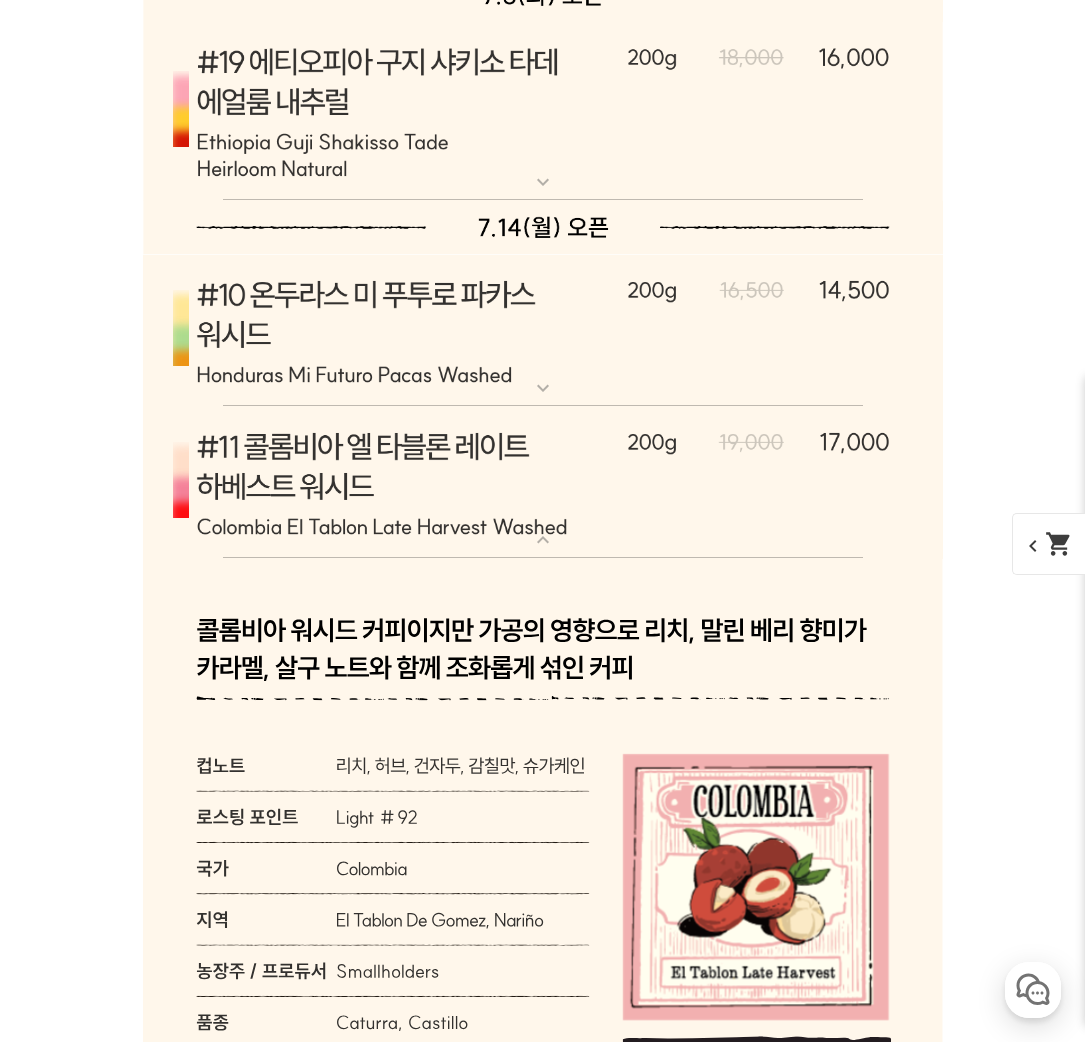 click at bounding box center [543, 330] 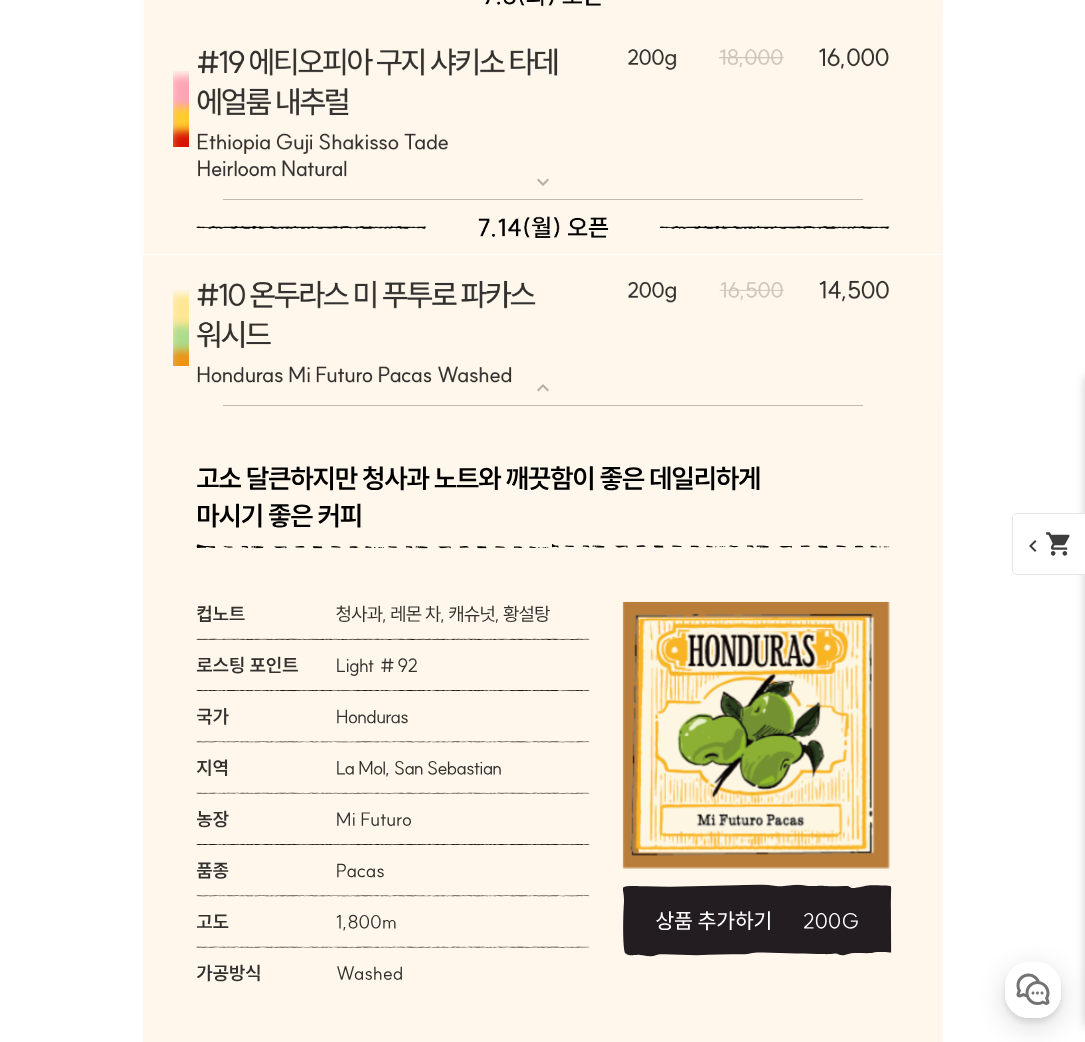 scroll, scrollTop: 11787, scrollLeft: 0, axis: vertical 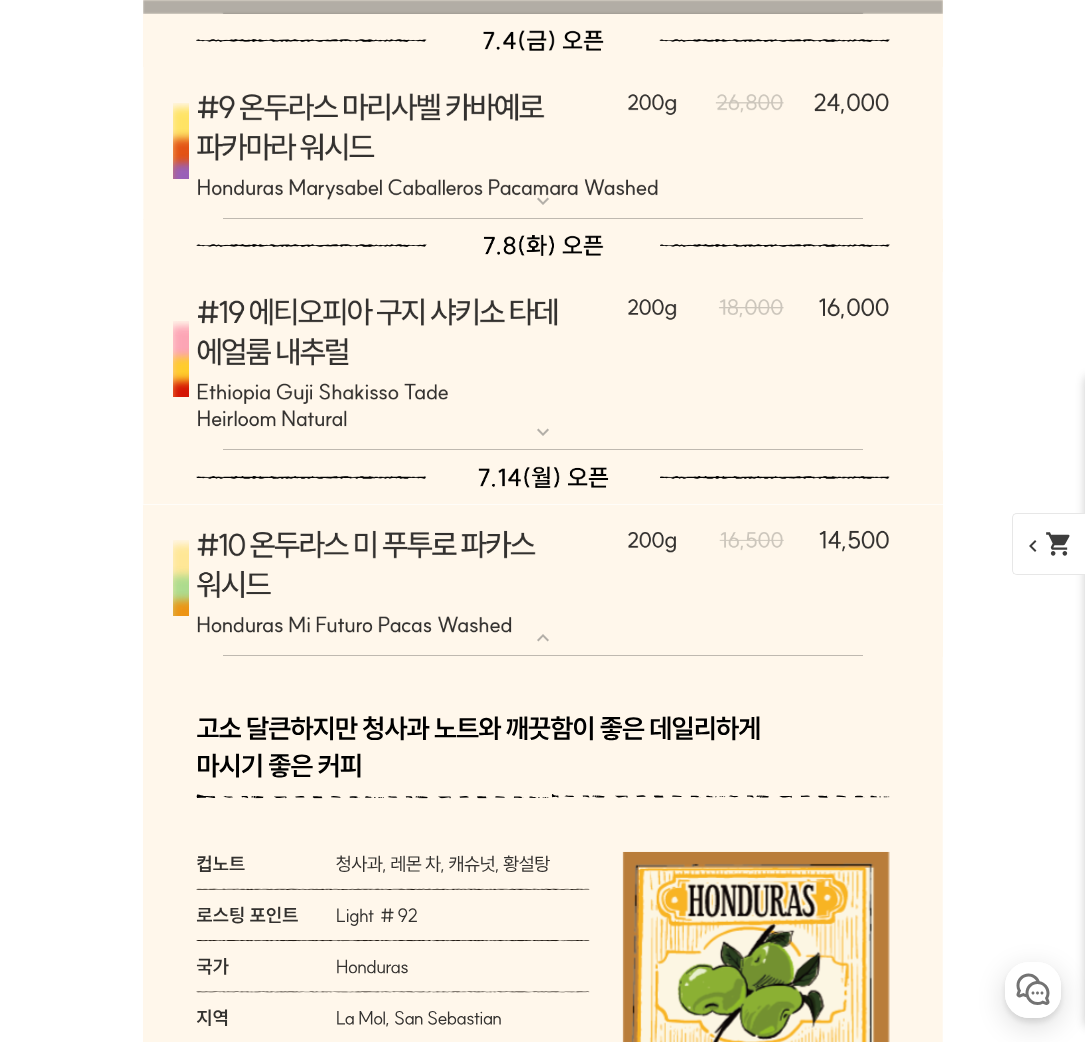 click at bounding box center (543, 361) 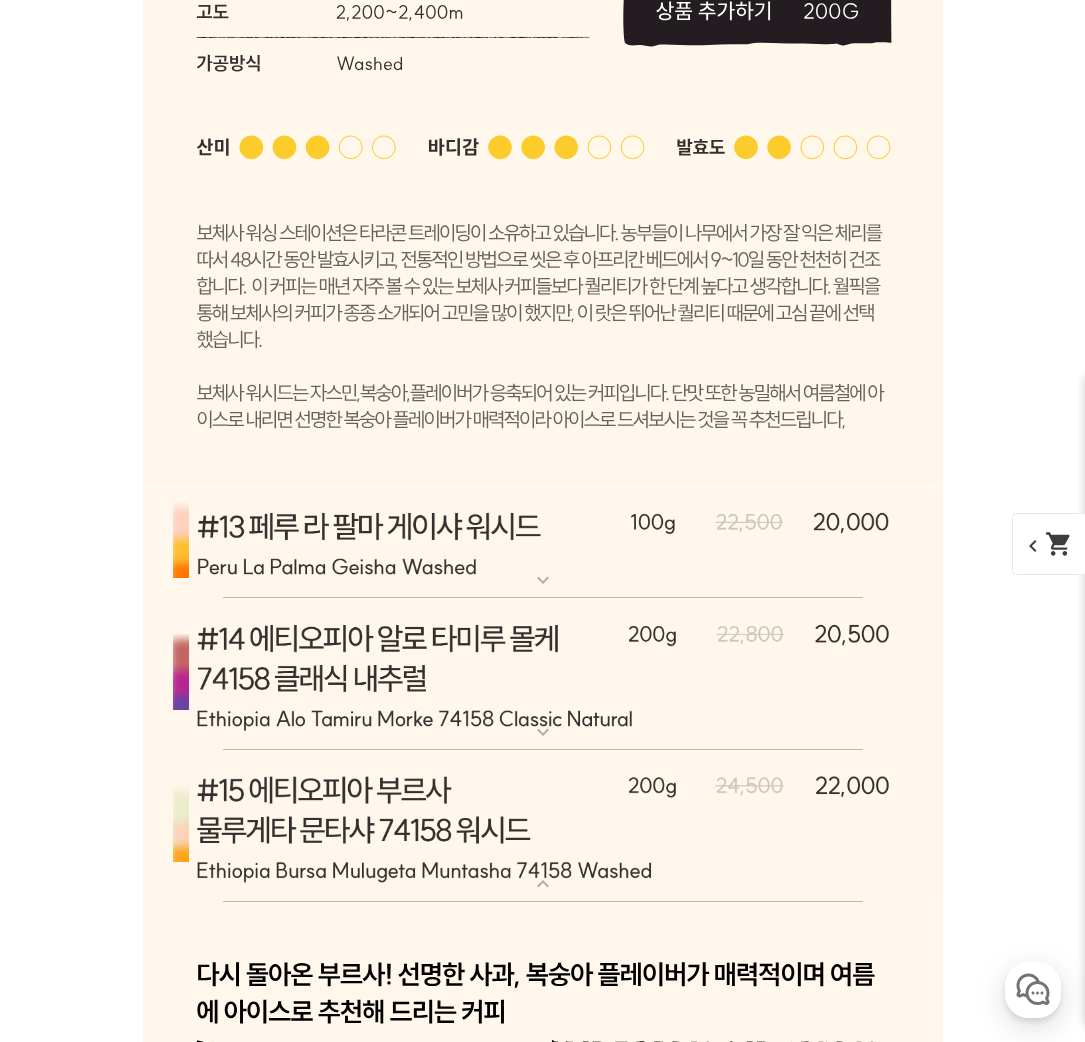 scroll, scrollTop: 16537, scrollLeft: 0, axis: vertical 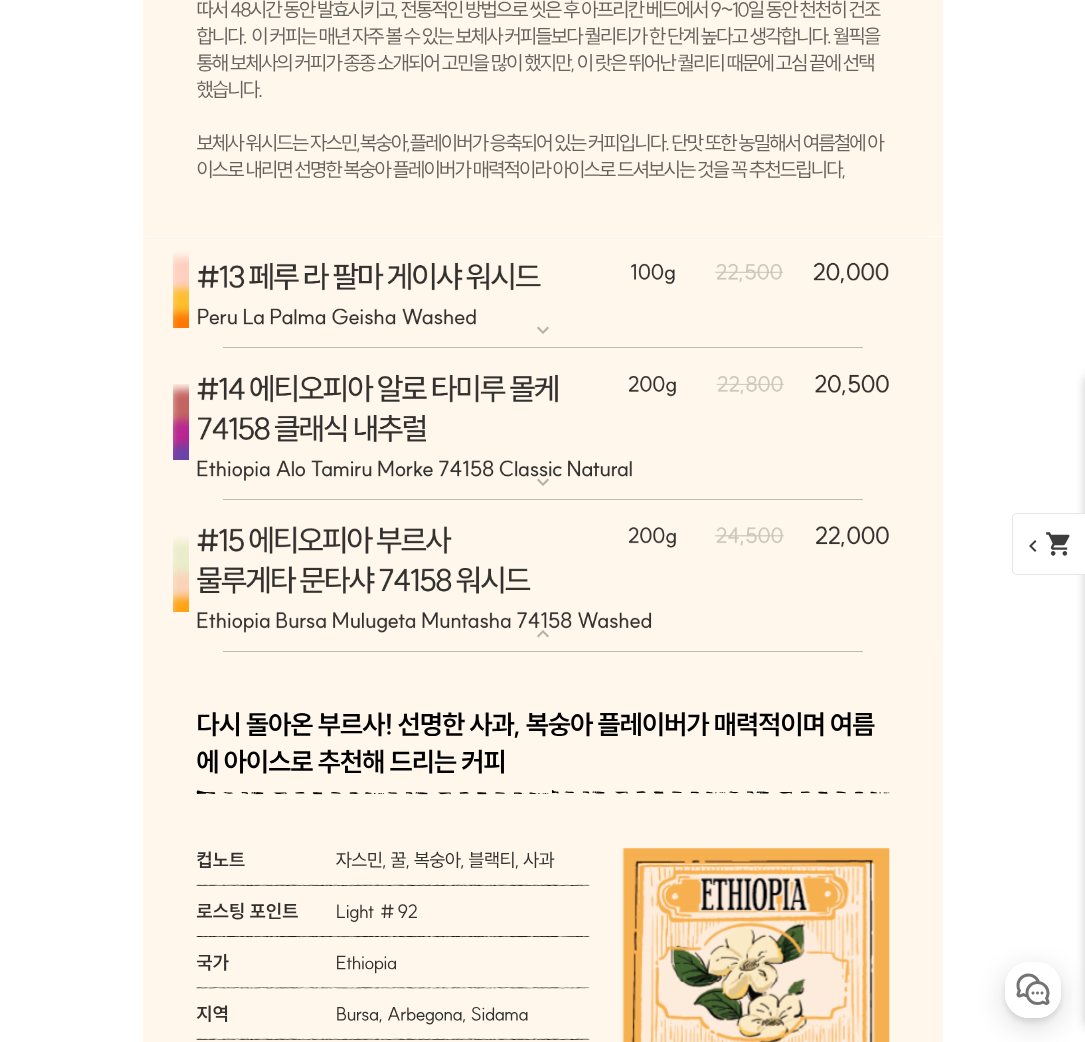click at bounding box center [543, 293] 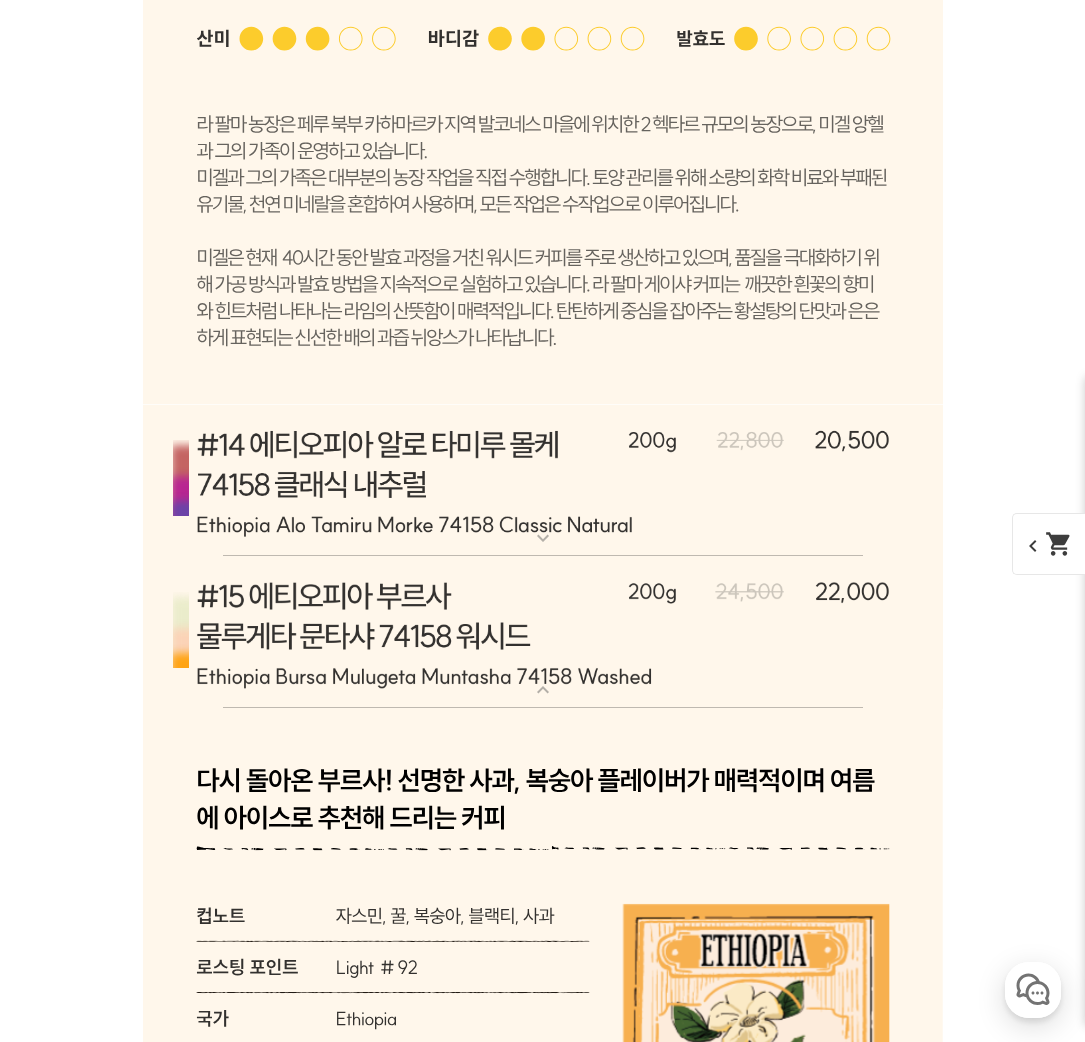 scroll, scrollTop: 17787, scrollLeft: 0, axis: vertical 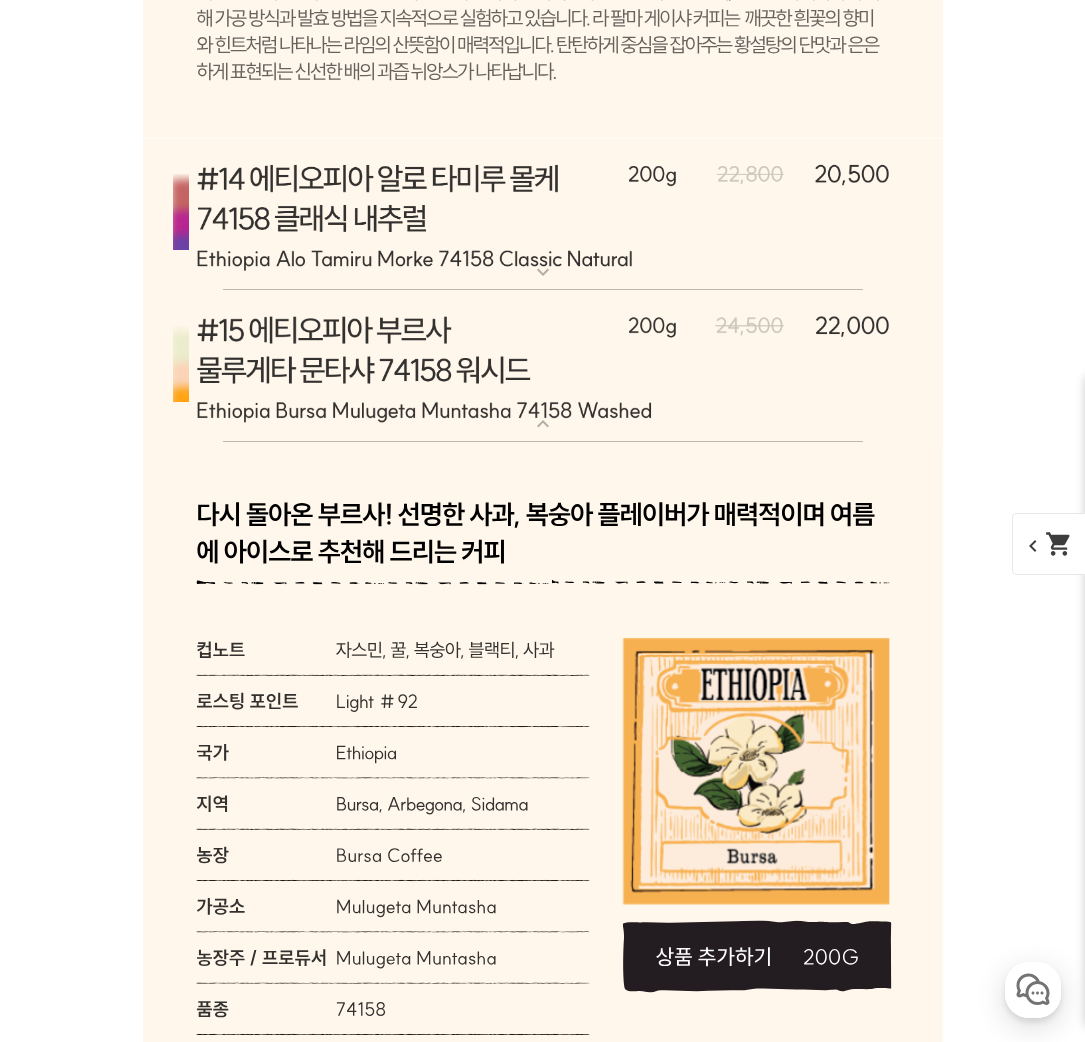 click at bounding box center (543, 214) 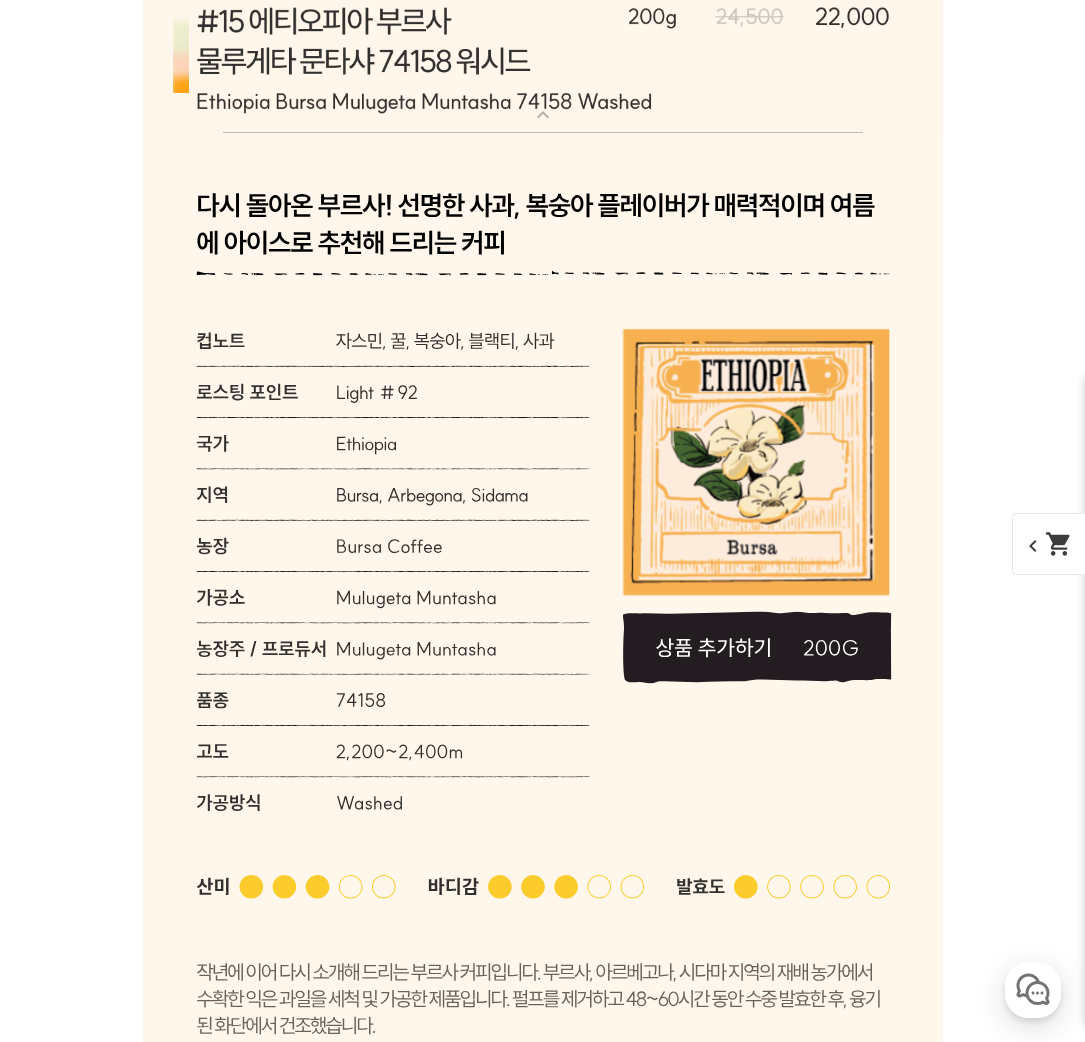 scroll, scrollTop: 19162, scrollLeft: 0, axis: vertical 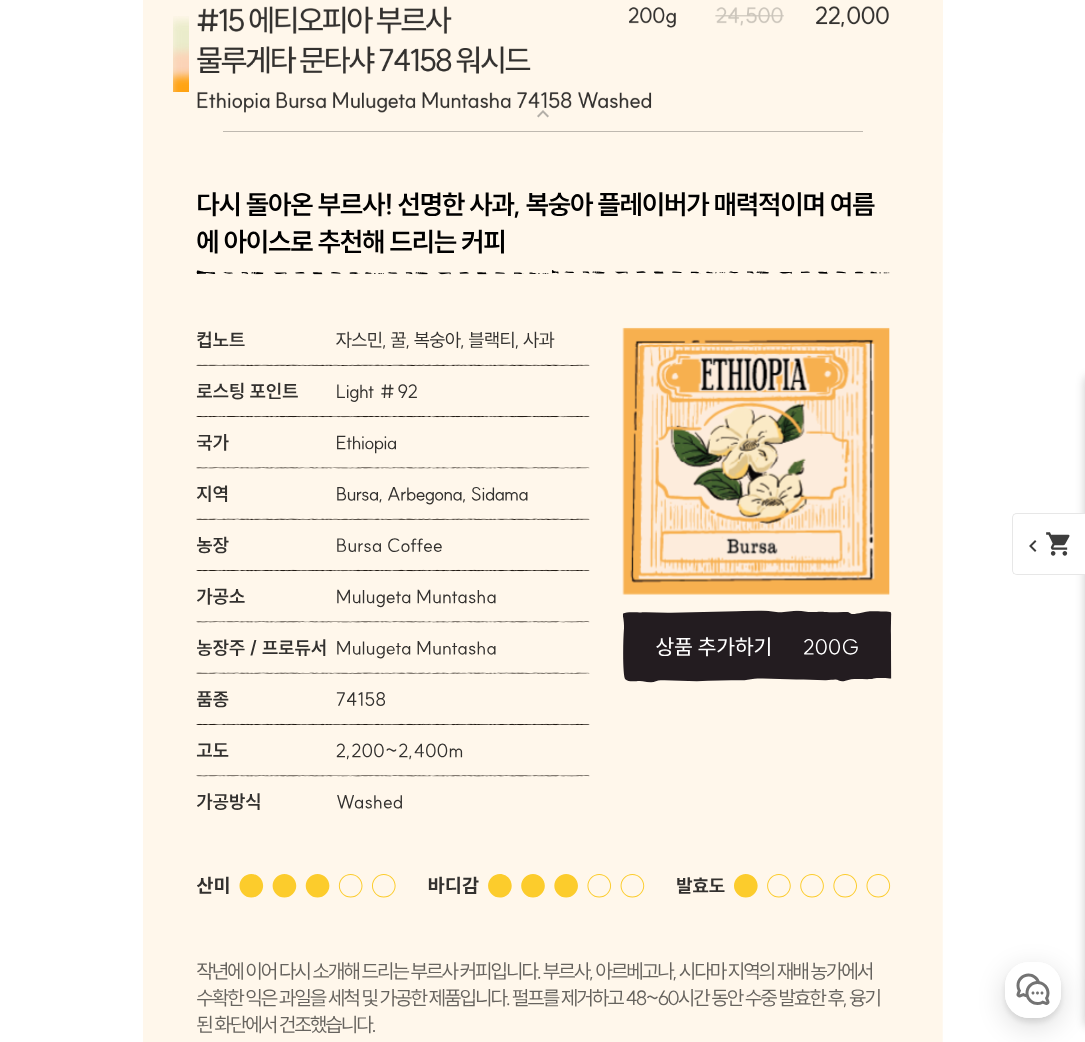 click at bounding box center (543, 56) 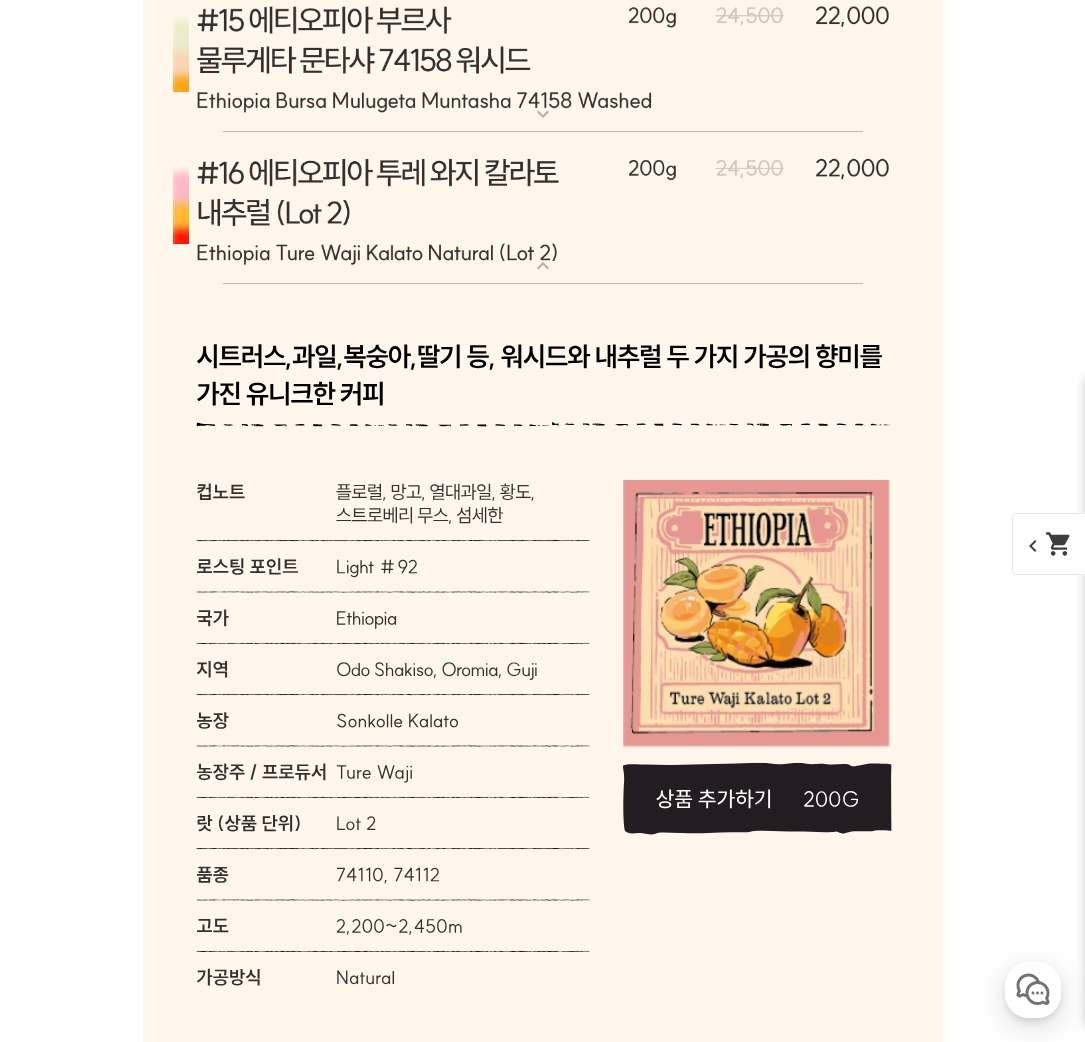 click at bounding box center [543, 56] 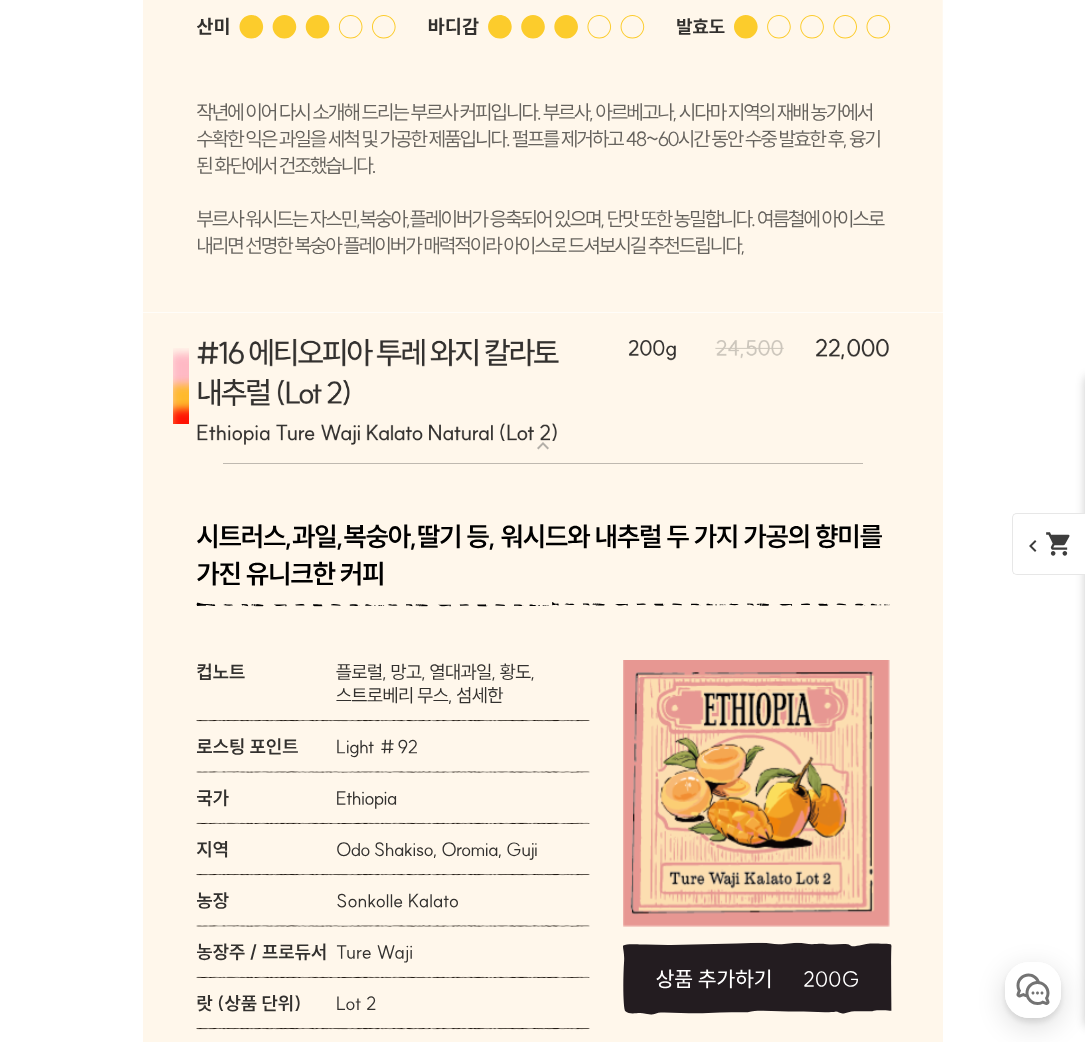 scroll, scrollTop: 20287, scrollLeft: 0, axis: vertical 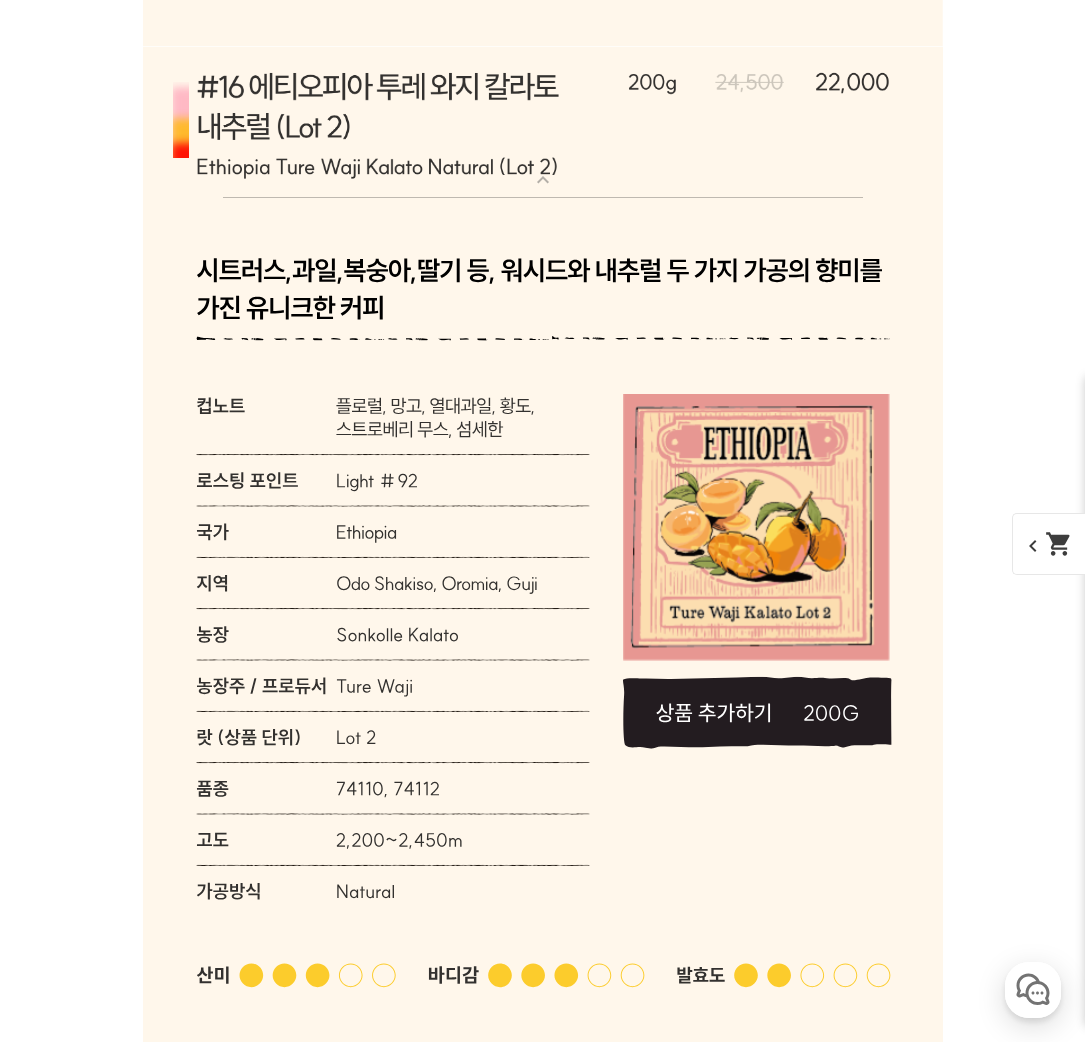 click at bounding box center [543, 122] 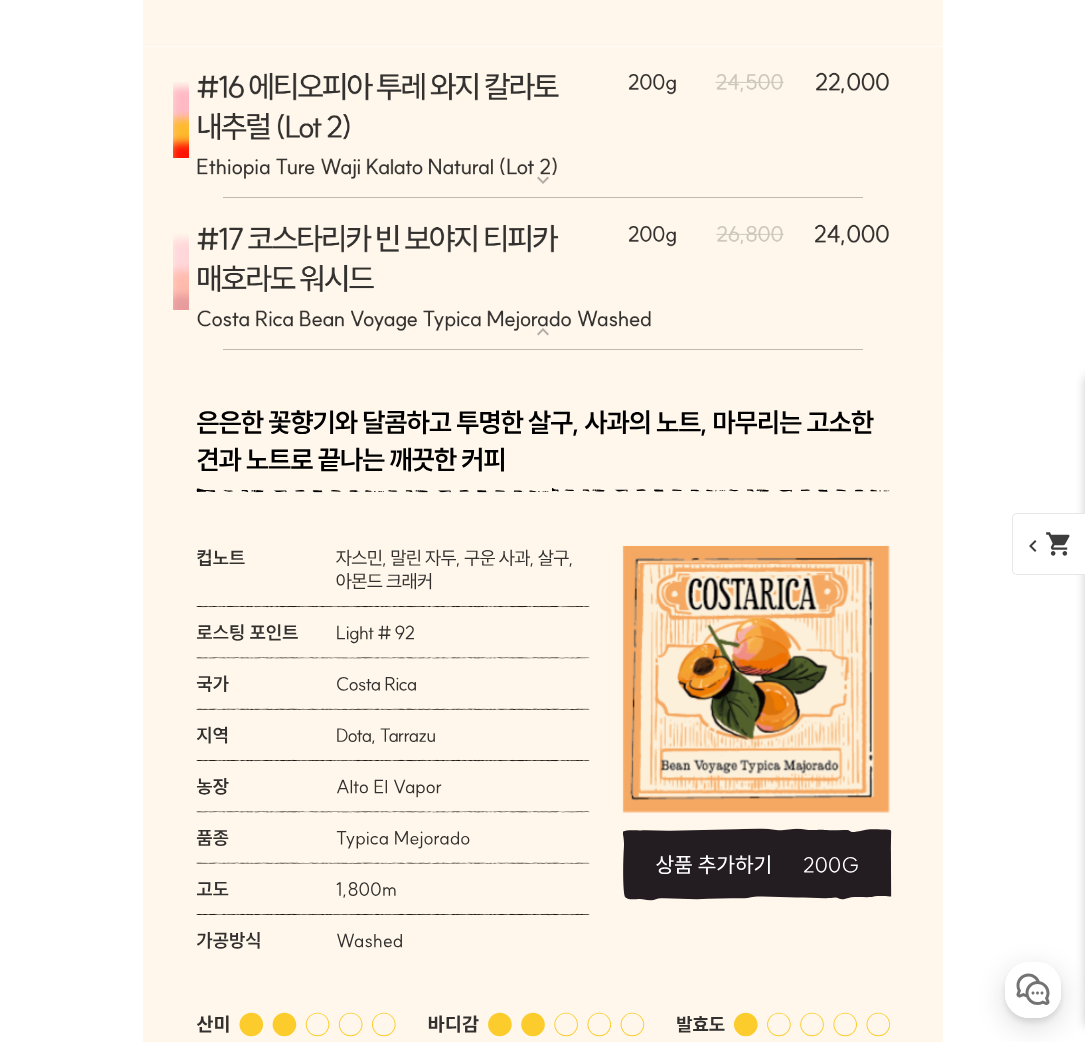 click at bounding box center (543, 122) 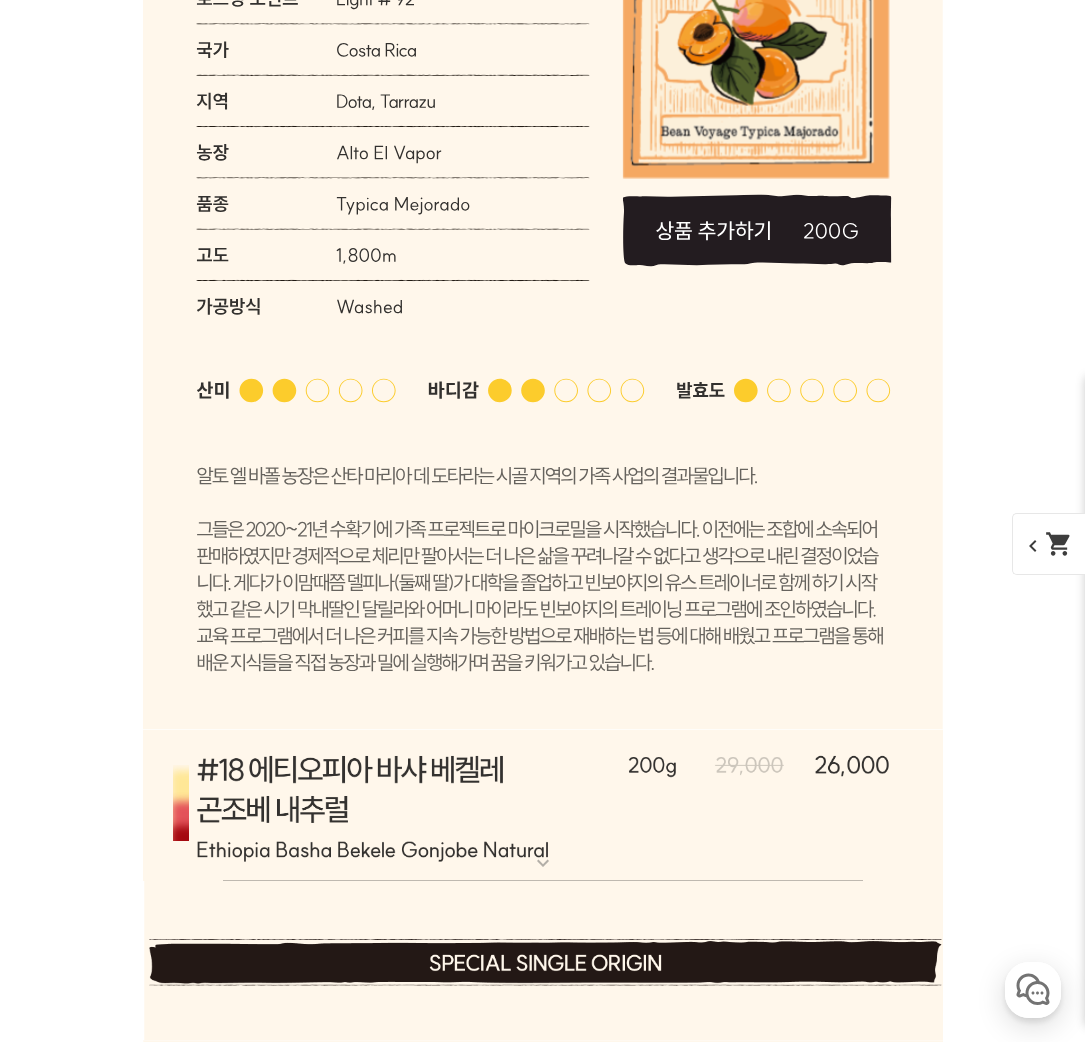 scroll, scrollTop: 22537, scrollLeft: 0, axis: vertical 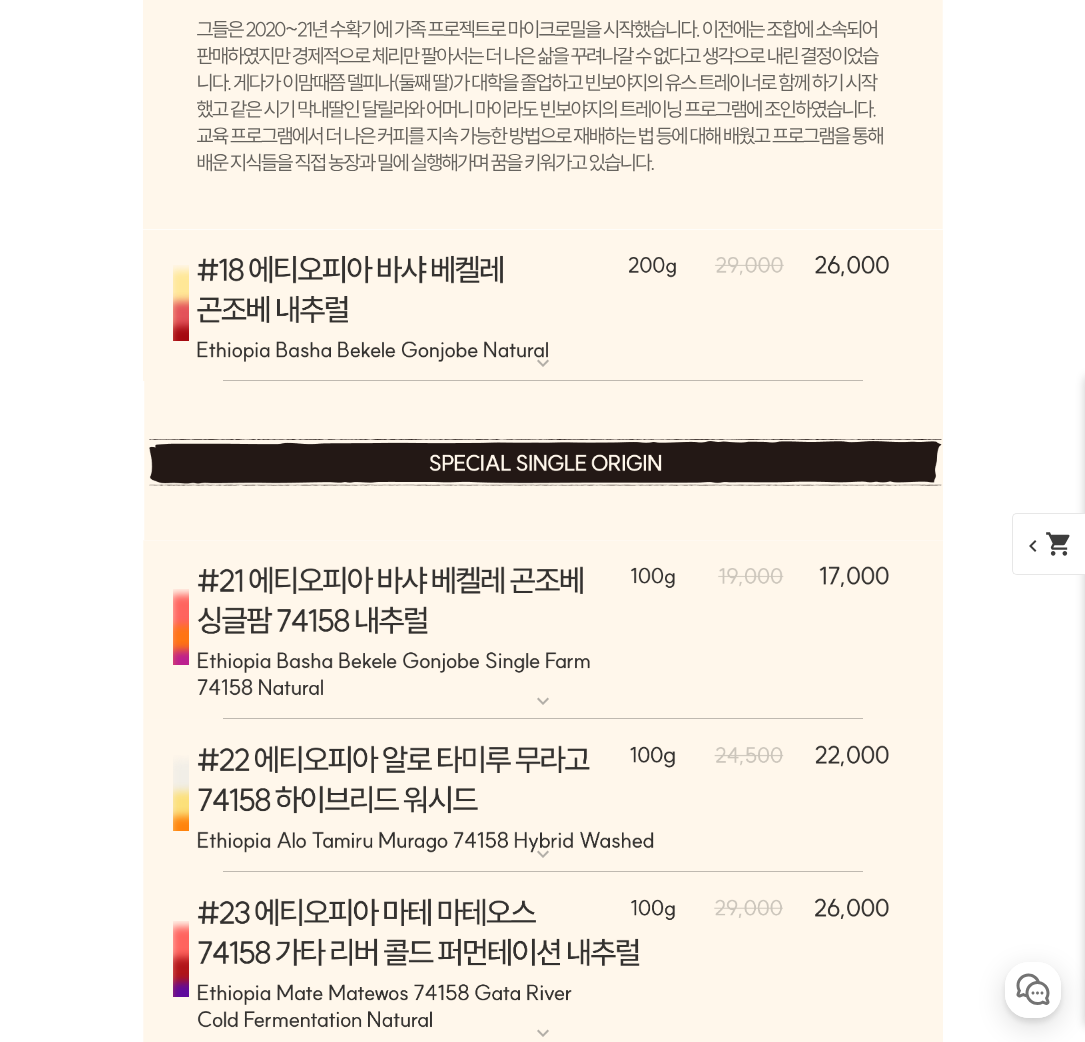 click at bounding box center (543, 305) 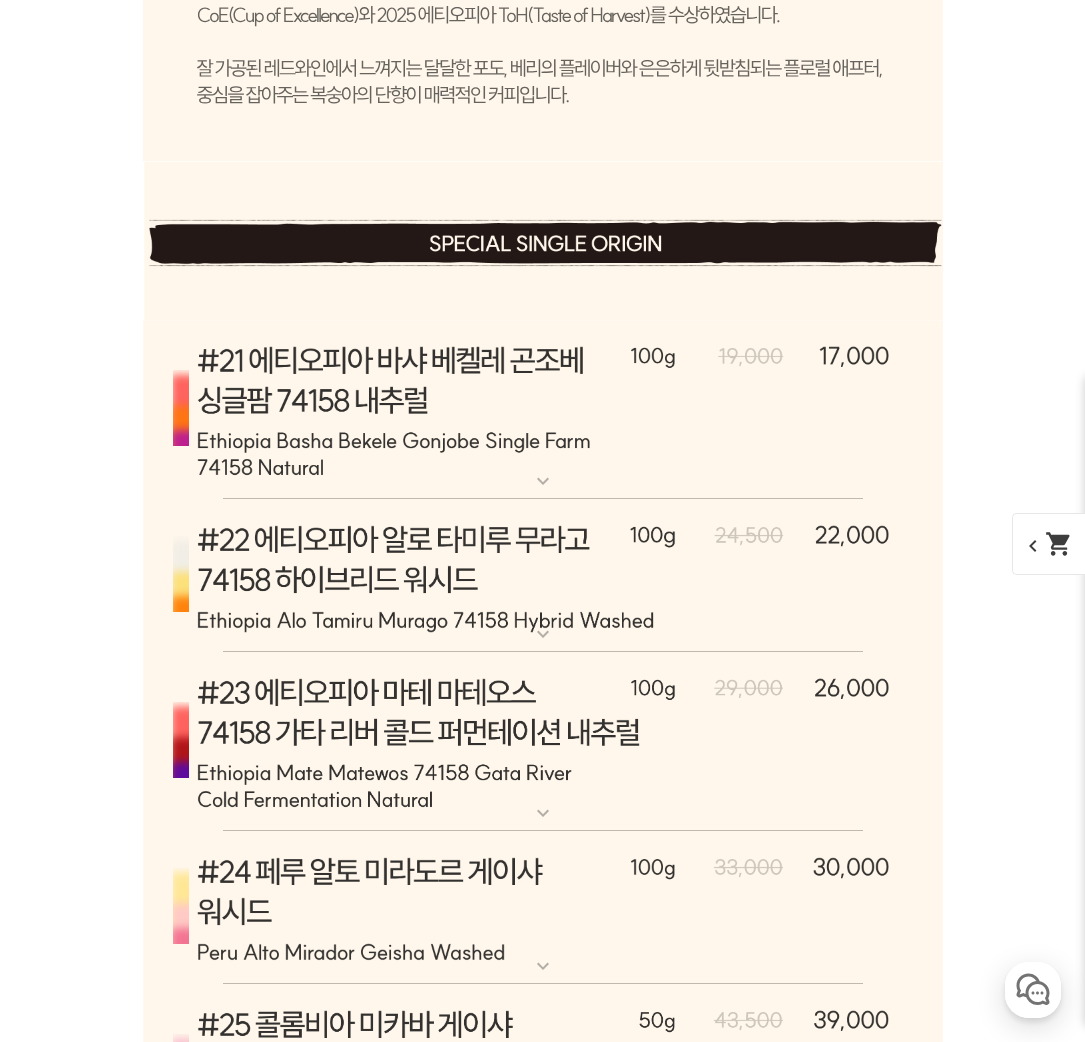 scroll, scrollTop: 23787, scrollLeft: 0, axis: vertical 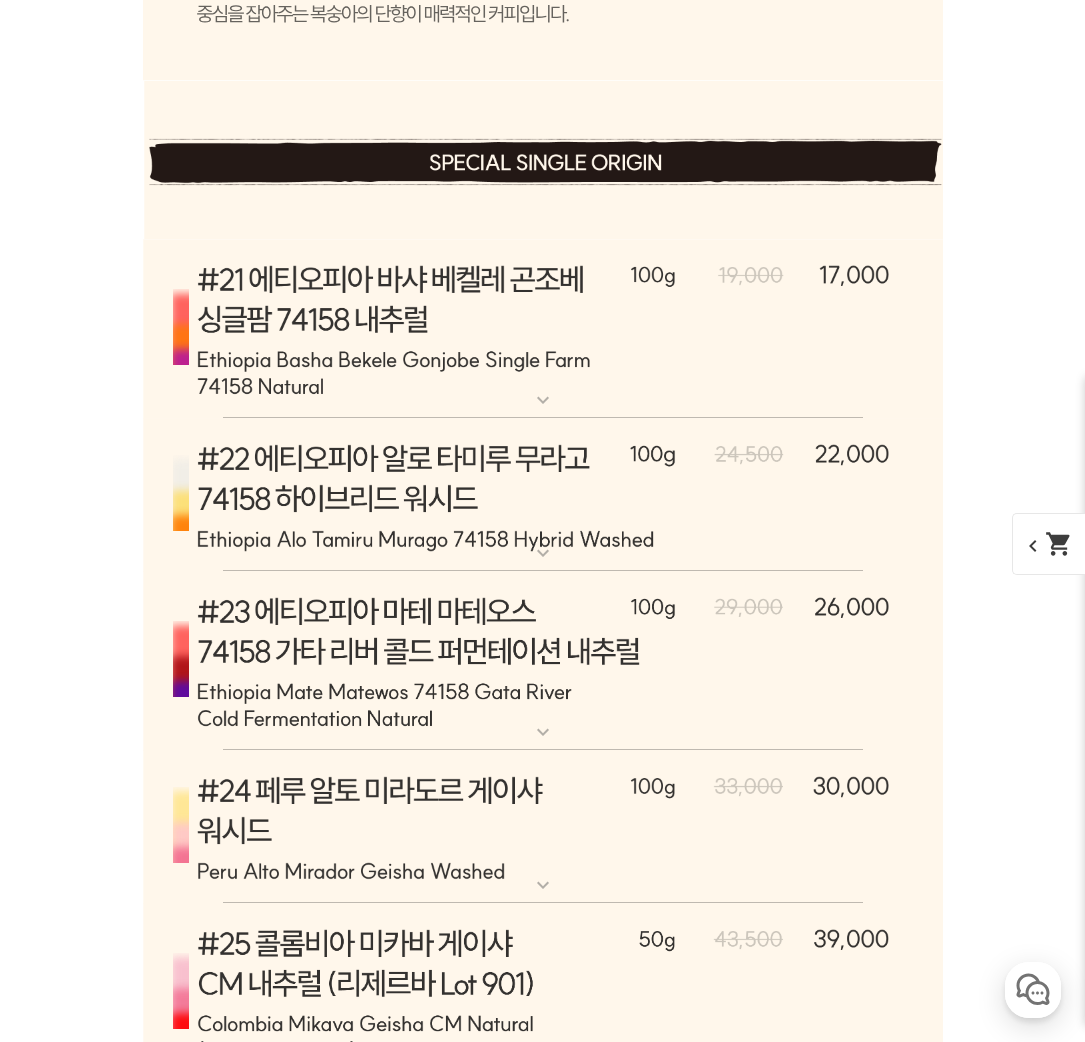 click at bounding box center [543, 329] 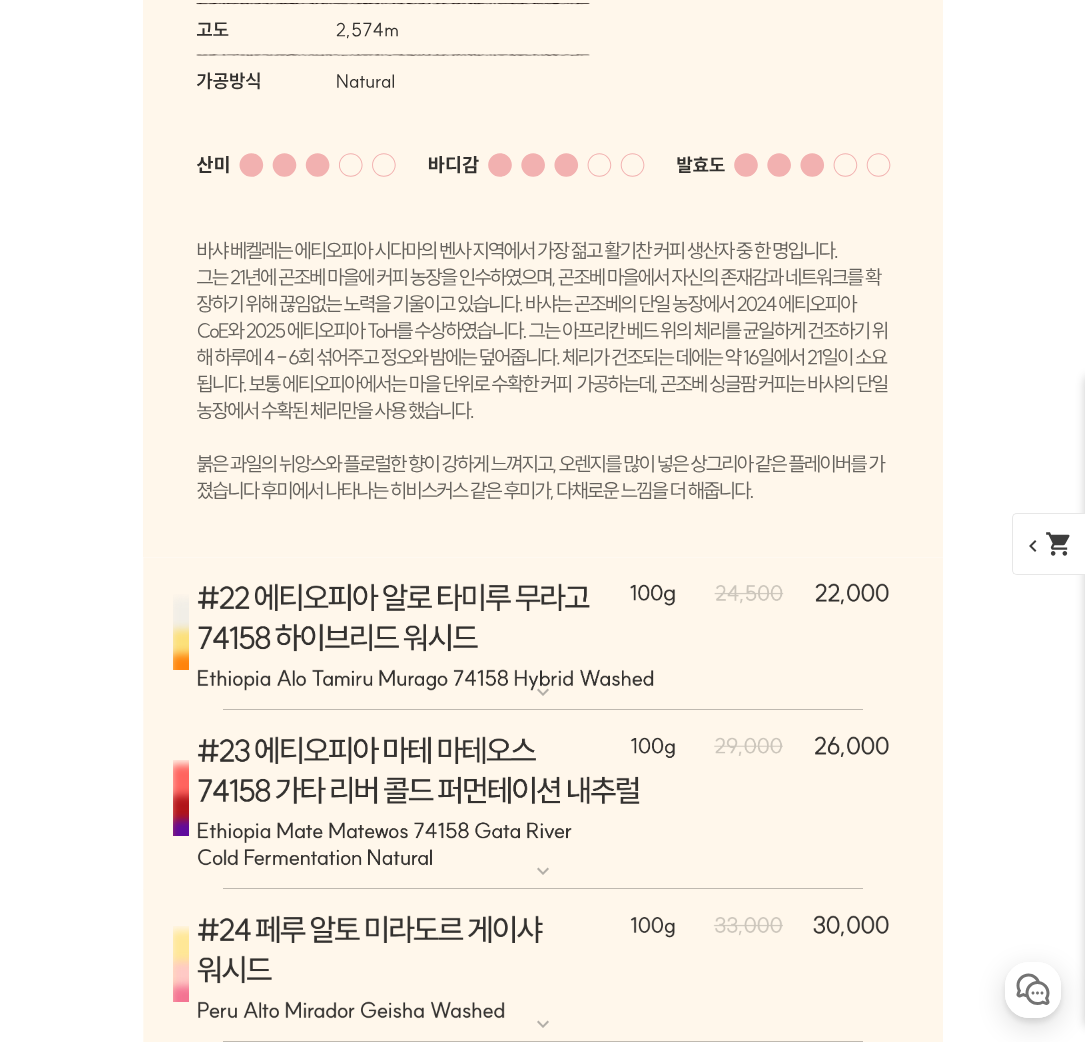 scroll, scrollTop: 25037, scrollLeft: 0, axis: vertical 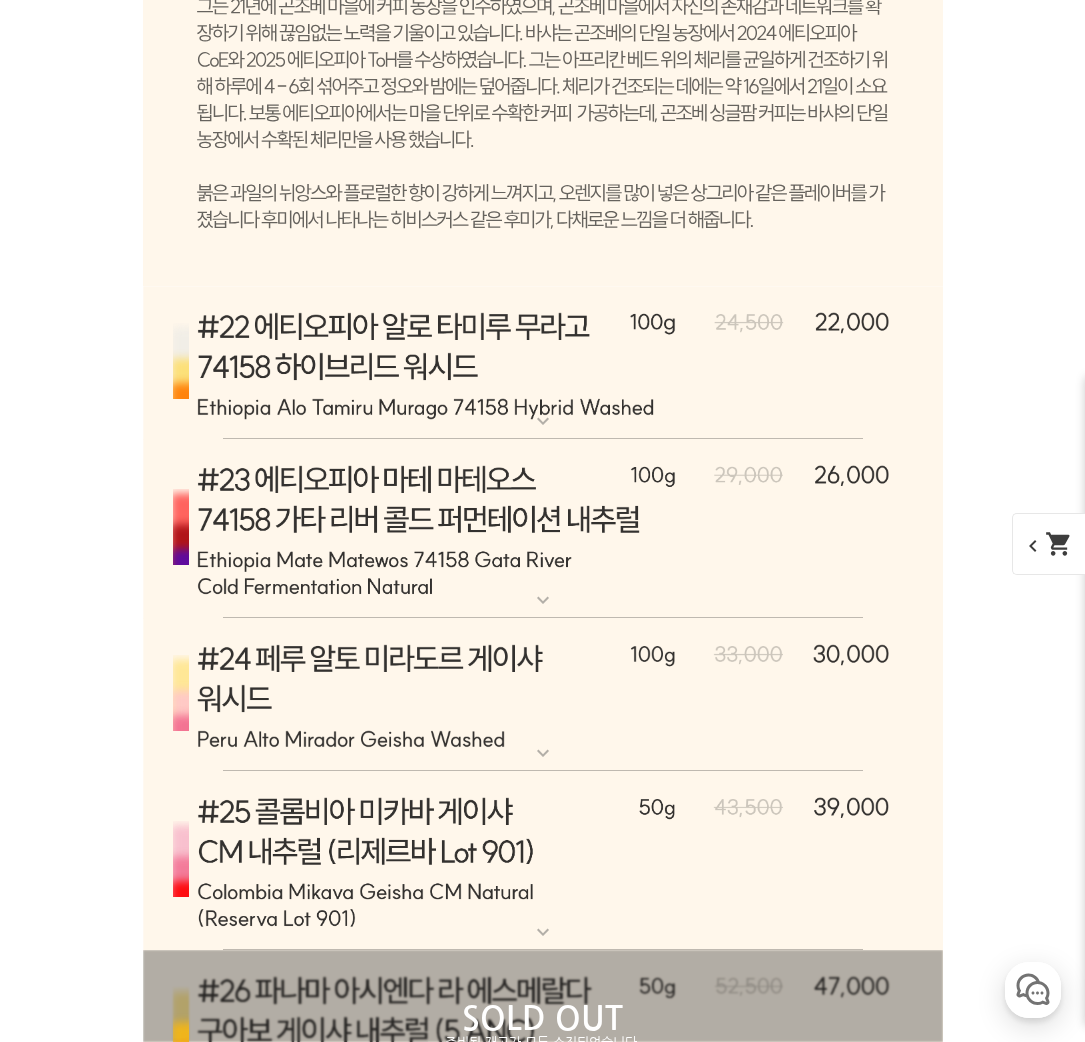 click on "#22 에티오피아 알로 타미루 무라고 74158 하이브리드 워시드" at bounding box center (543, 294) 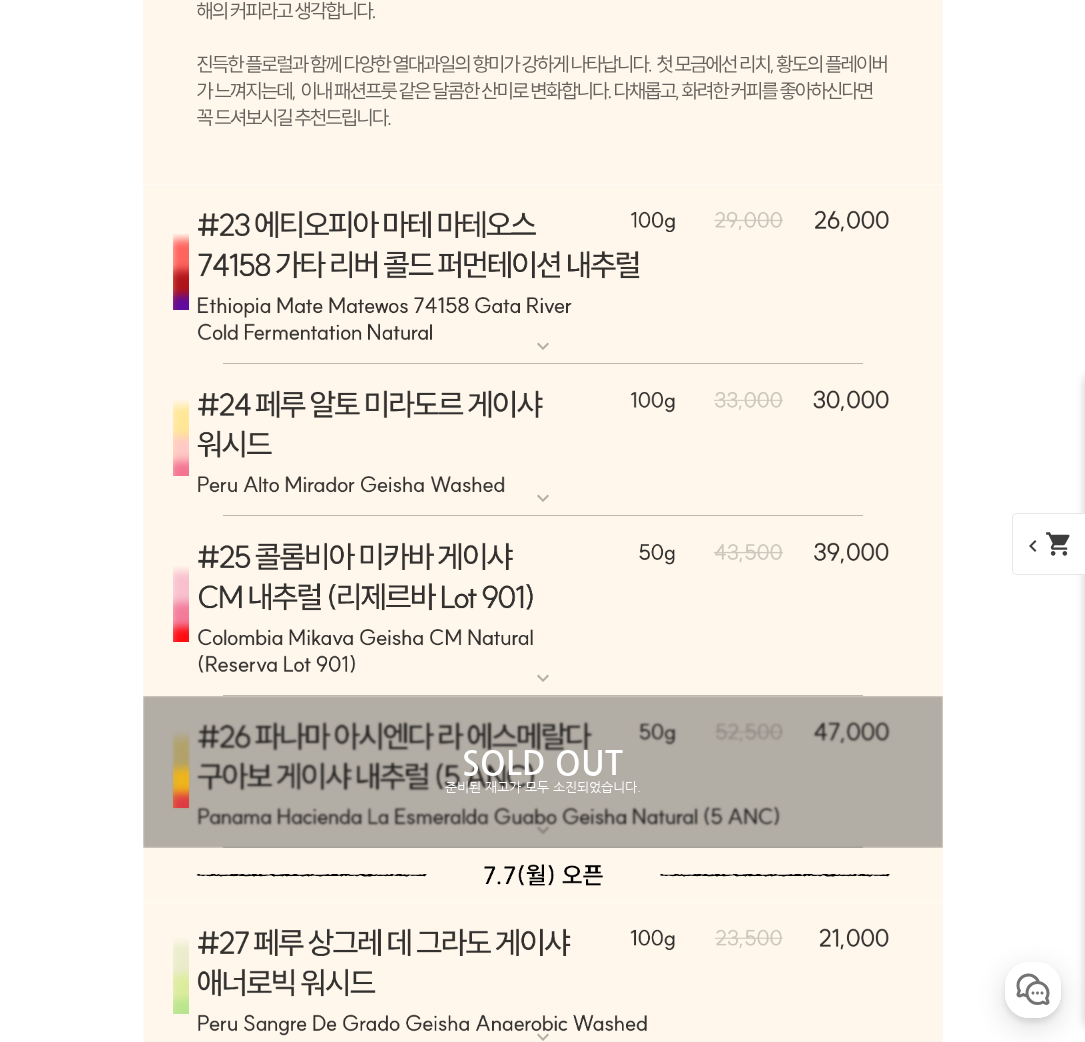 scroll, scrollTop: 26537, scrollLeft: 0, axis: vertical 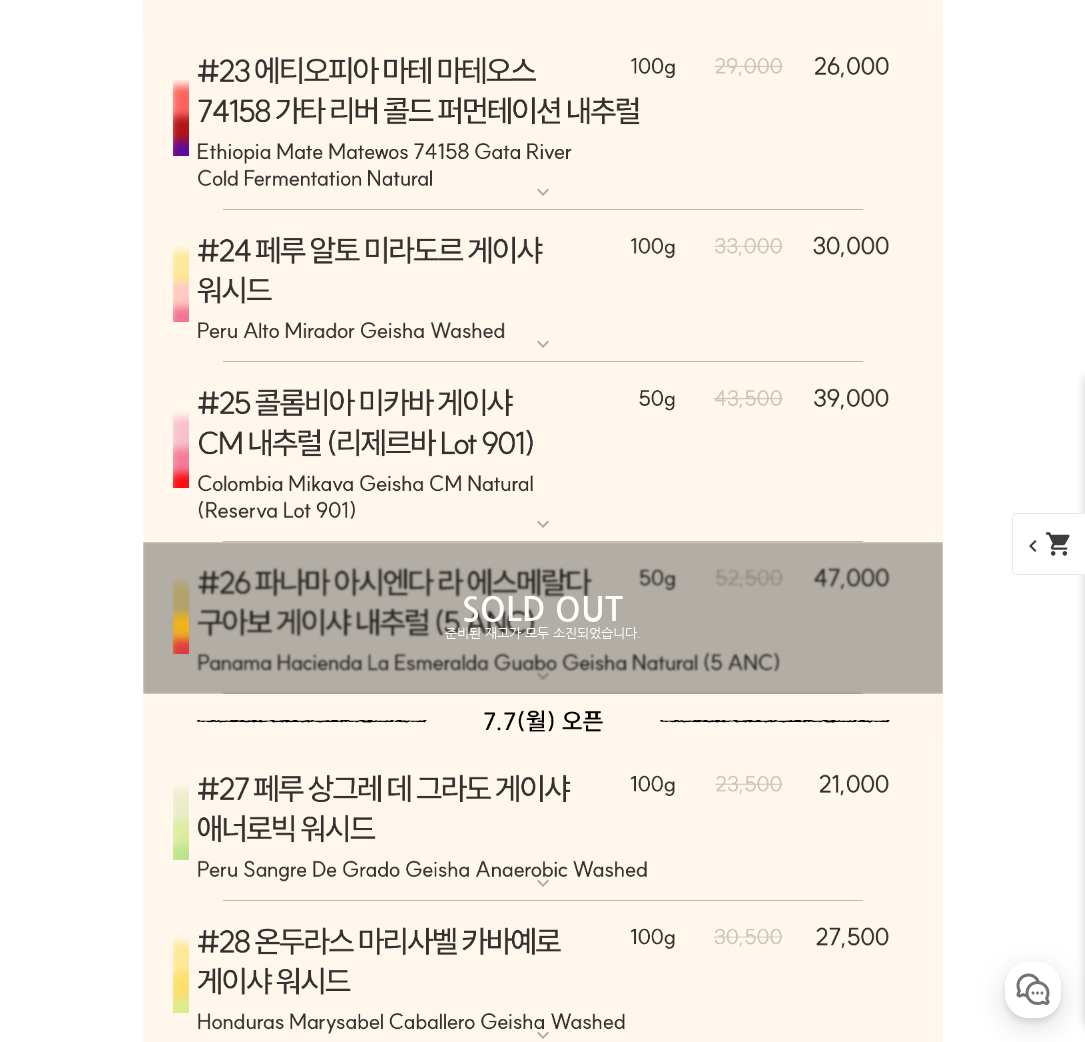click at bounding box center (543, 287) 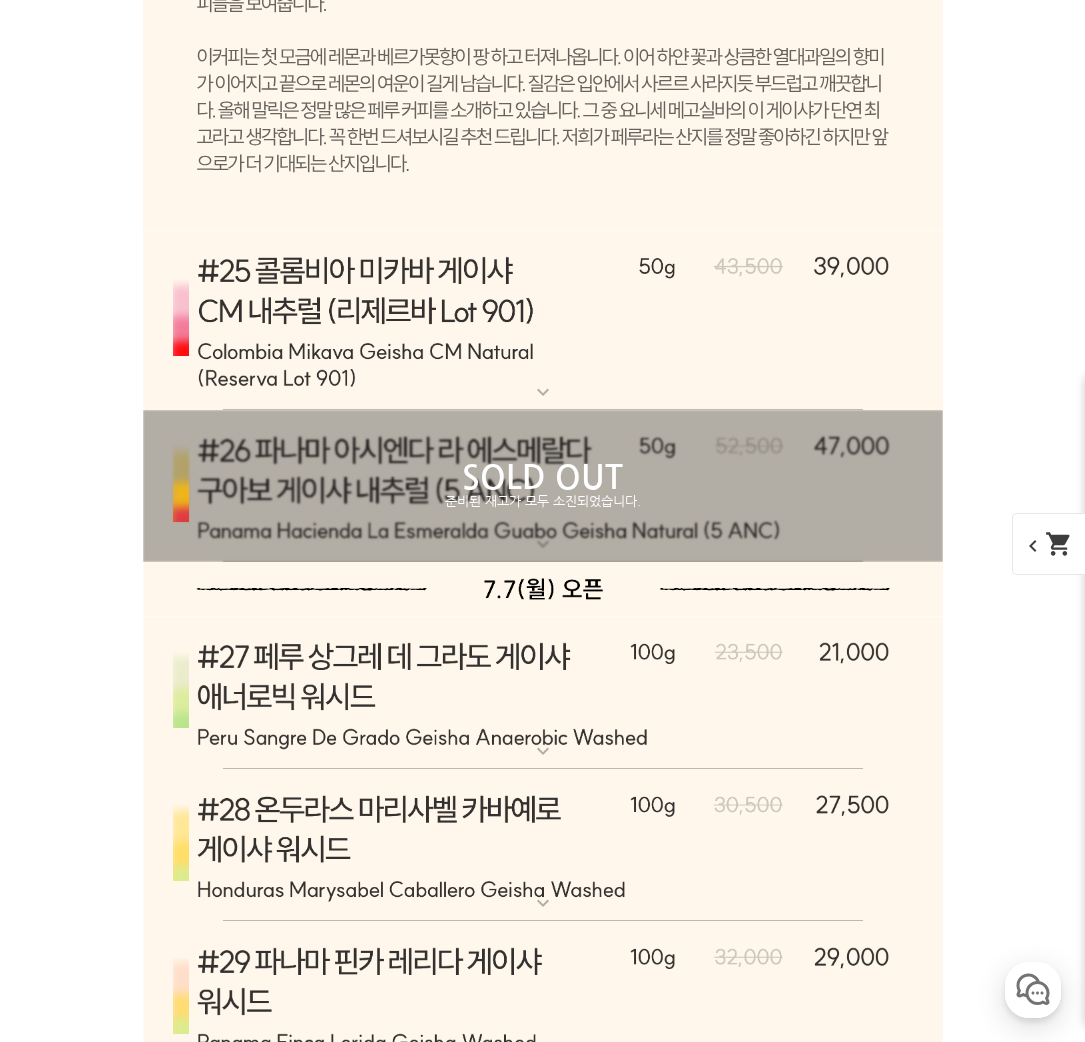 scroll, scrollTop: 28162, scrollLeft: 0, axis: vertical 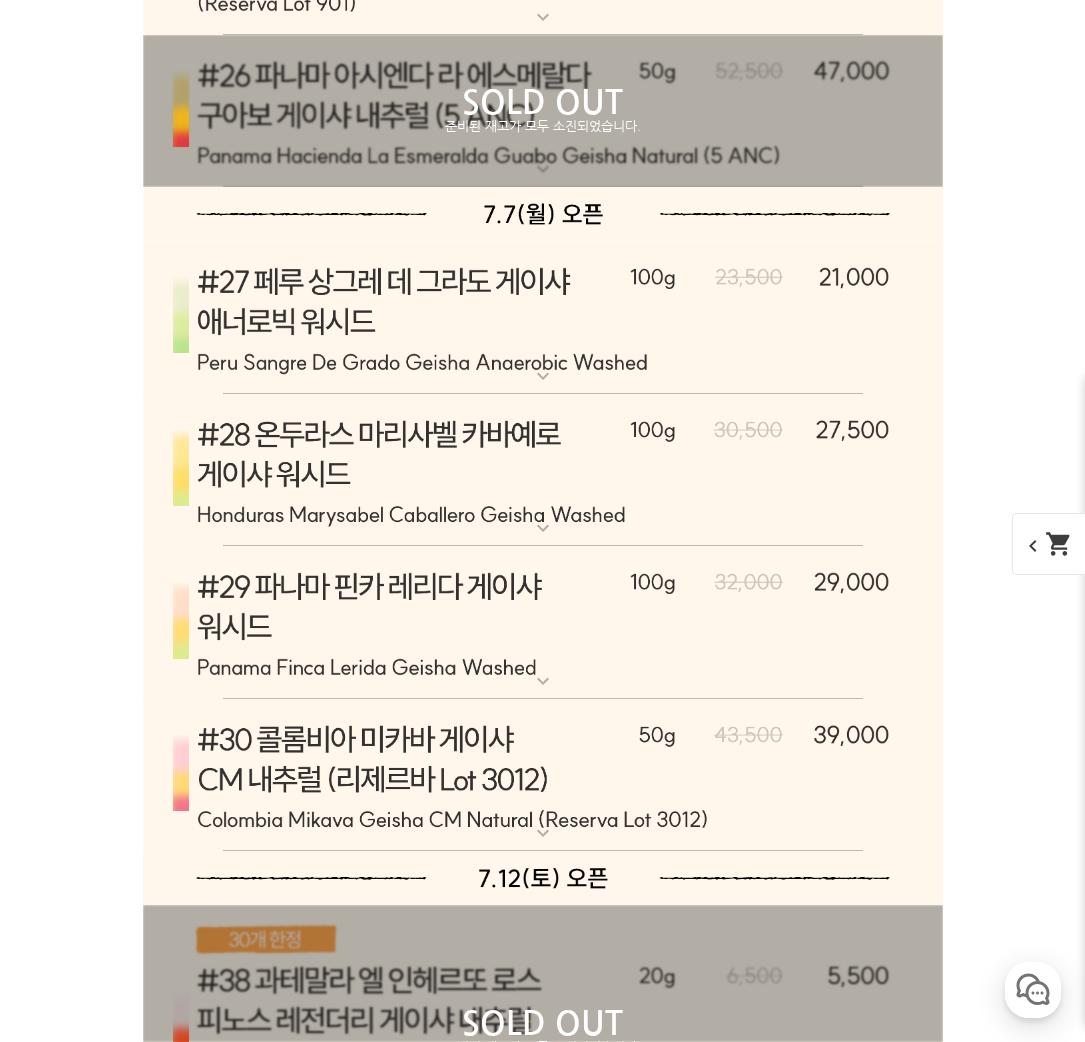 click at bounding box center (543, 318) 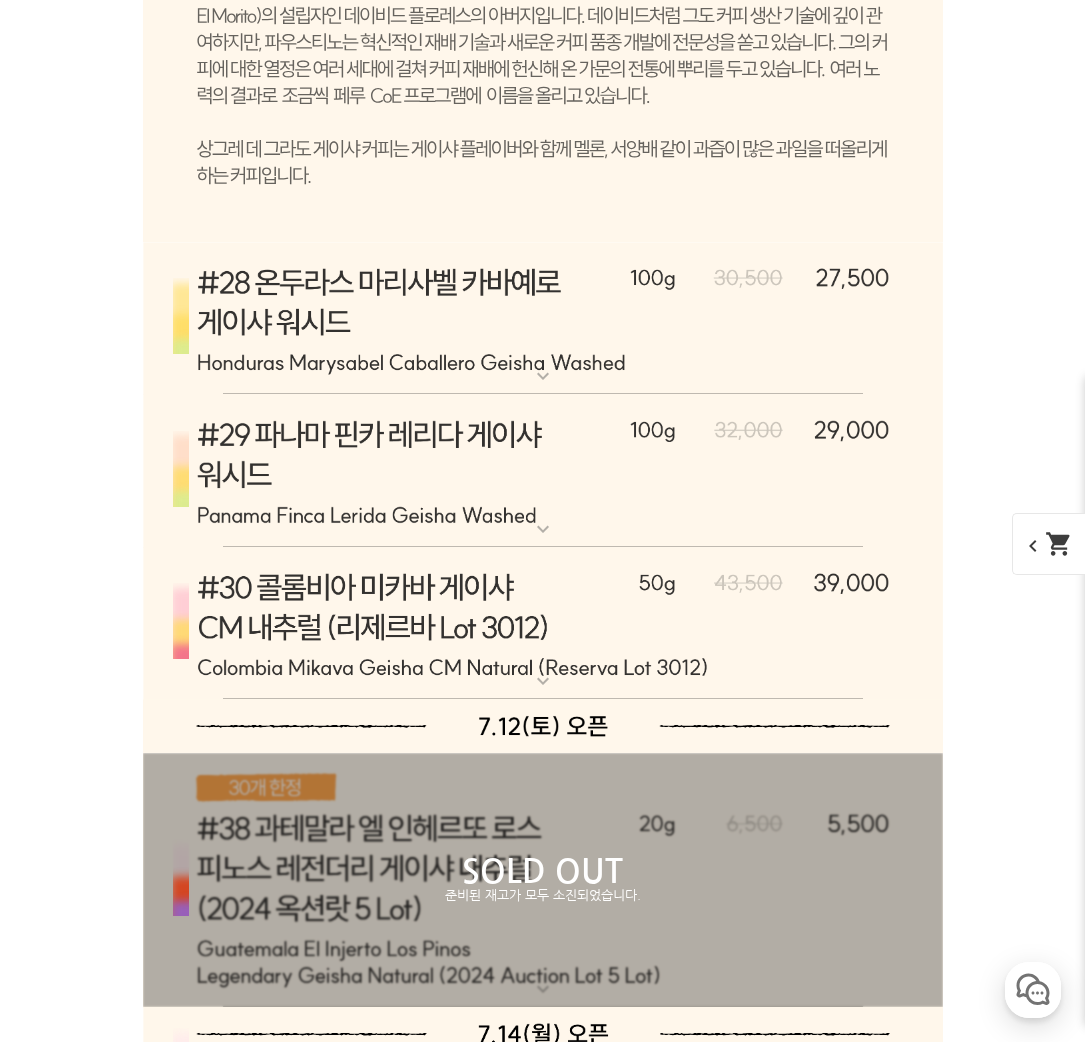 scroll, scrollTop: 29662, scrollLeft: 0, axis: vertical 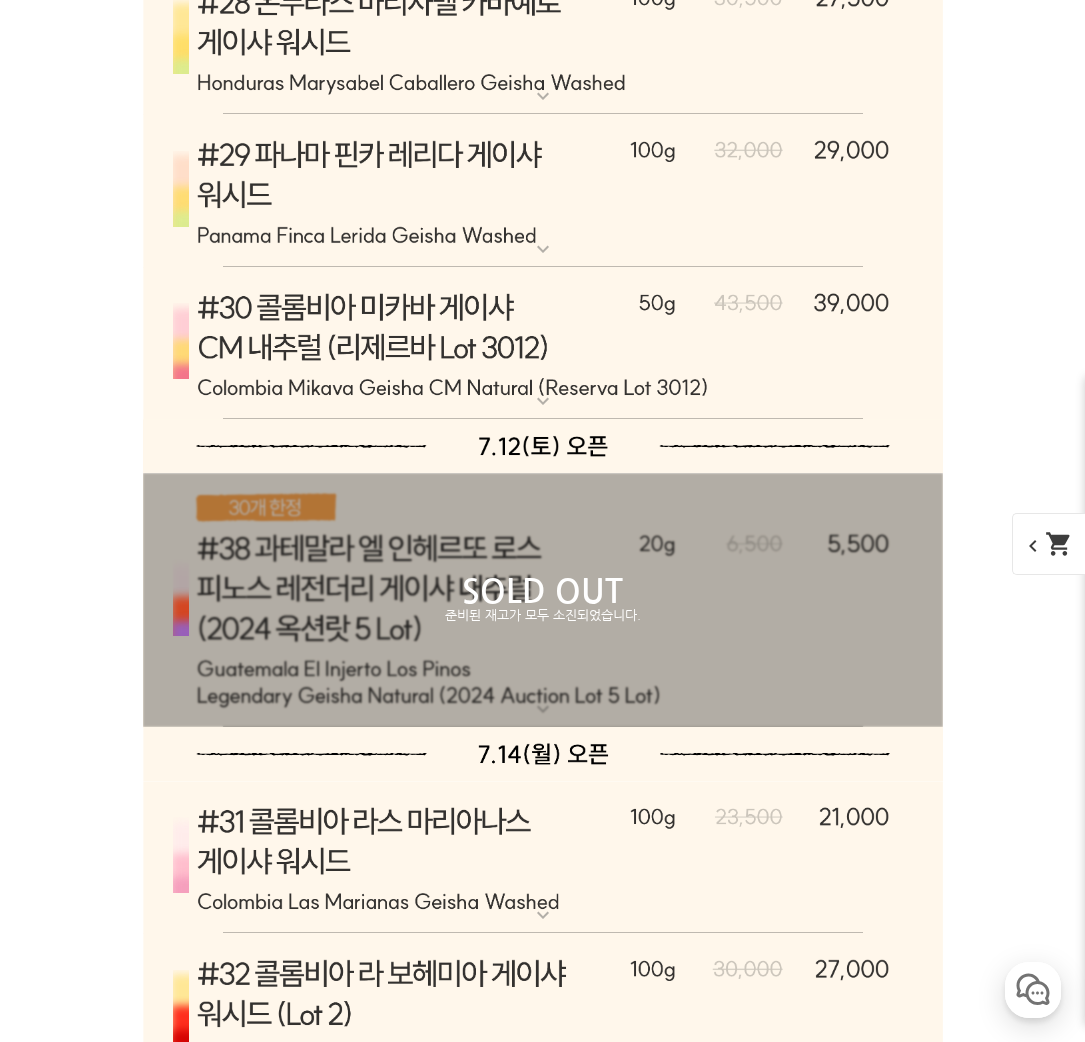 click at bounding box center [543, 39] 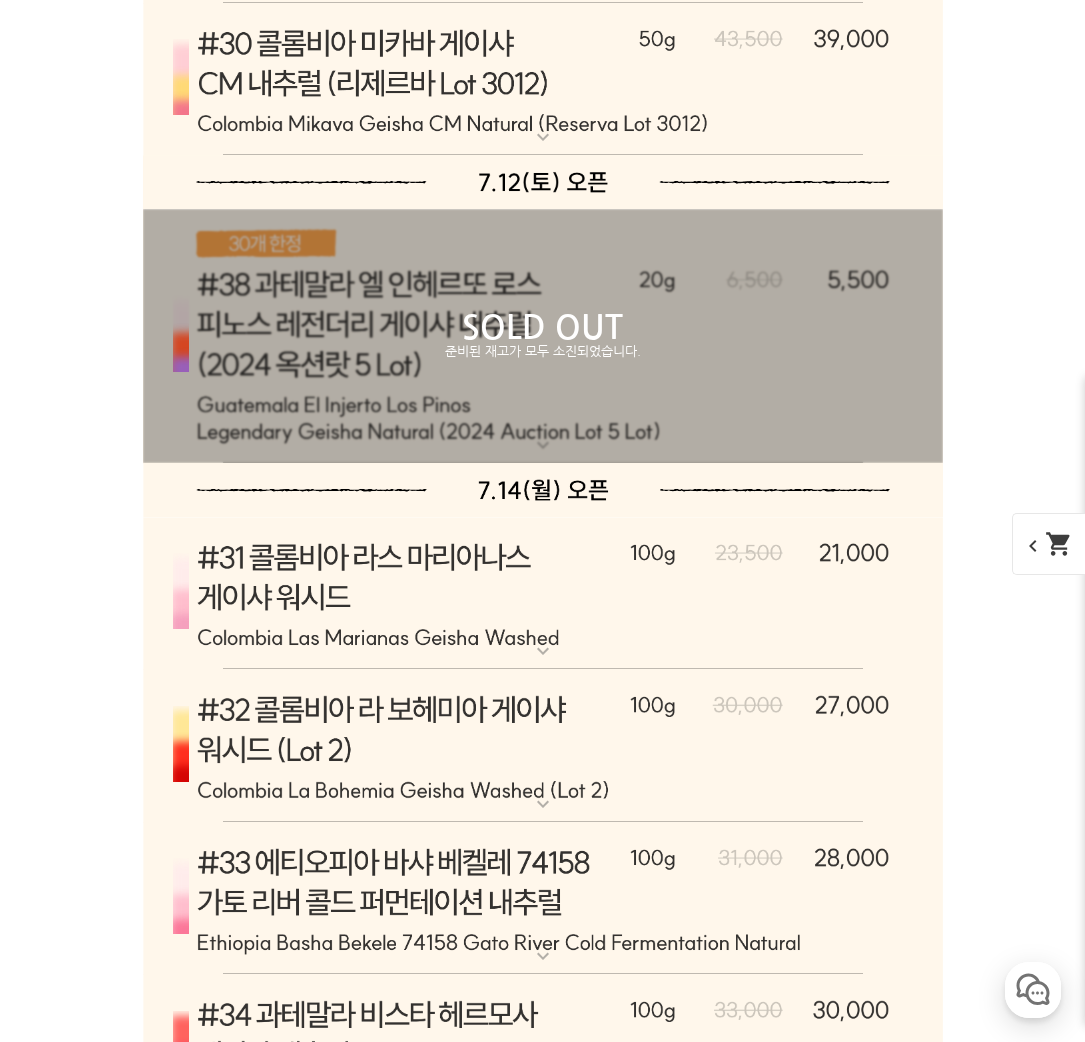 scroll, scrollTop: 31412, scrollLeft: 0, axis: vertical 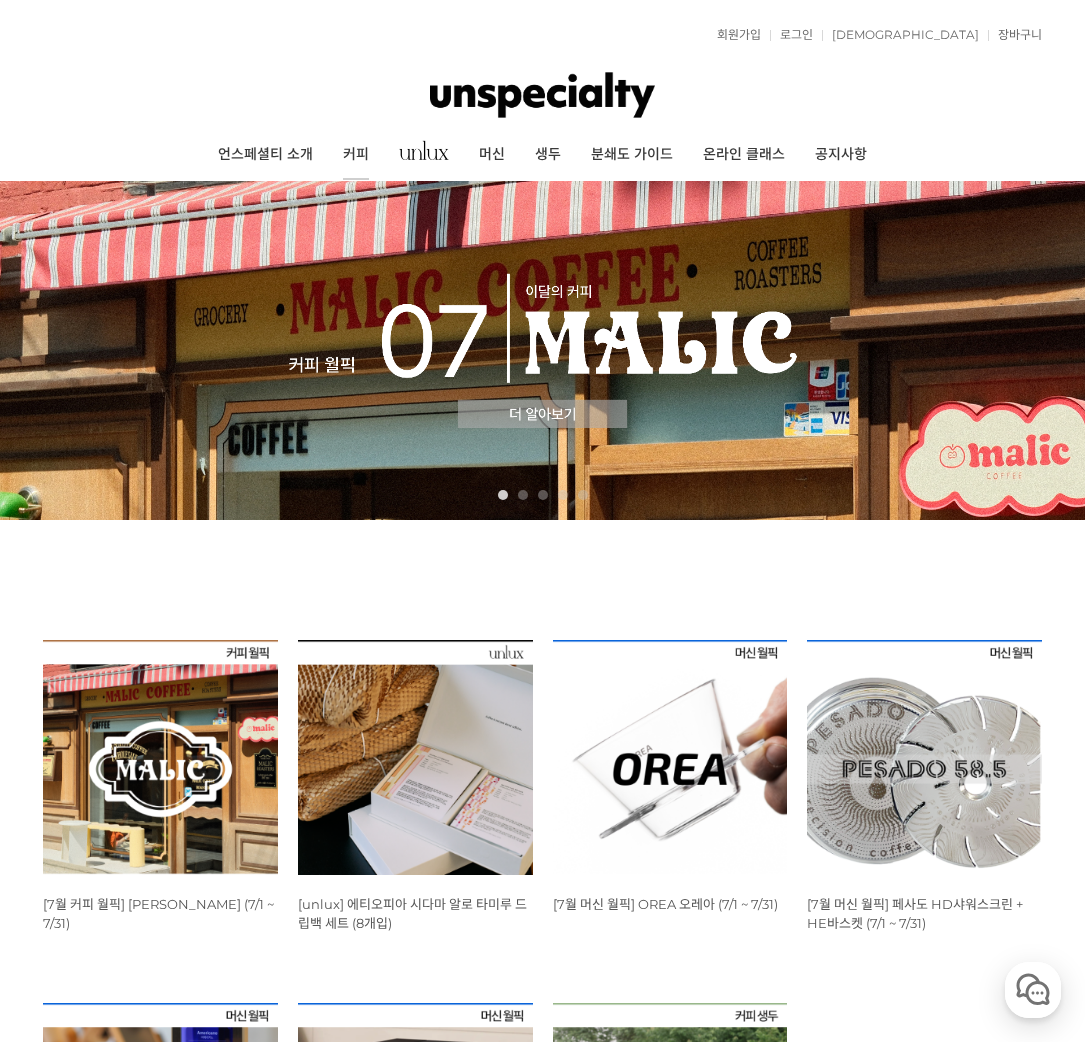 click on "커피" at bounding box center [356, 155] 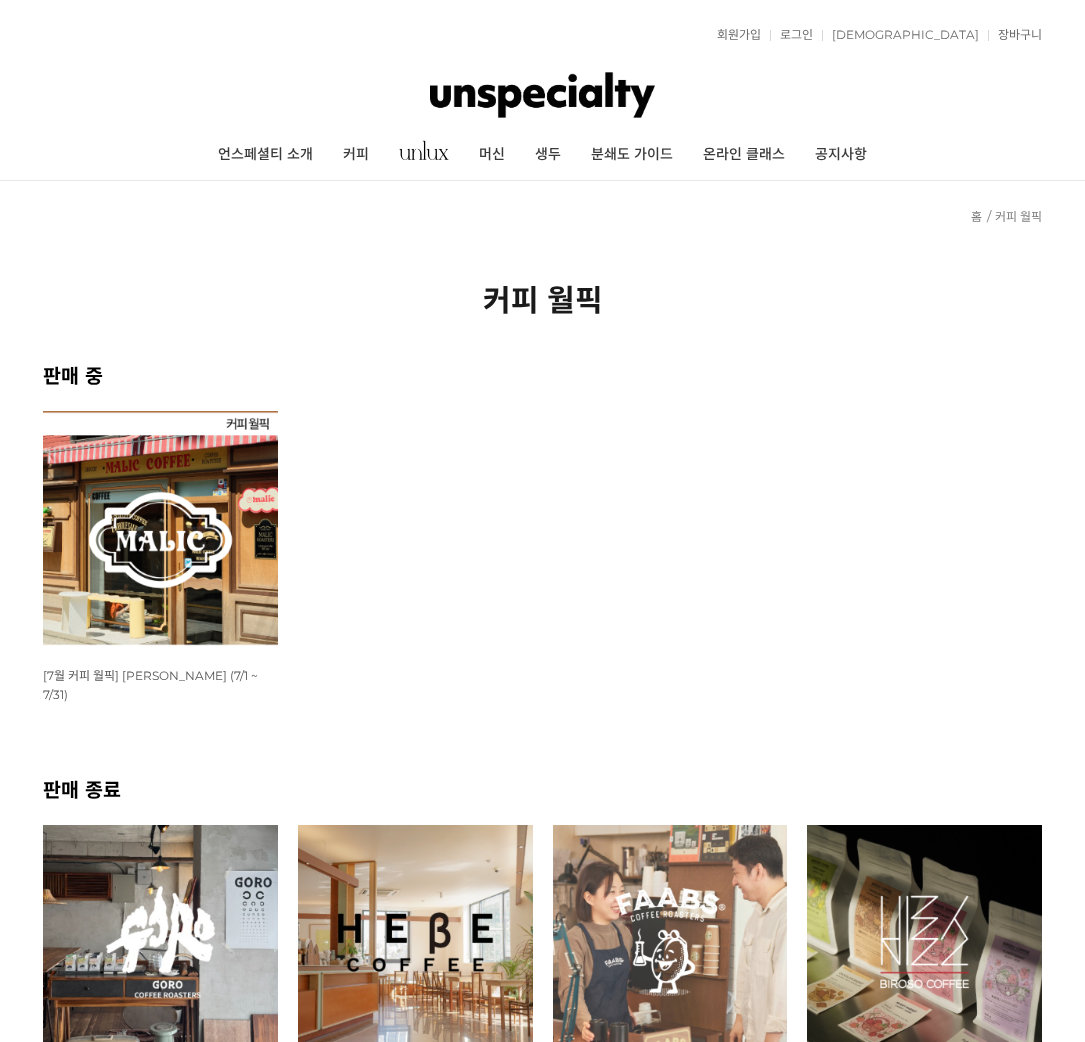 scroll, scrollTop: 0, scrollLeft: 0, axis: both 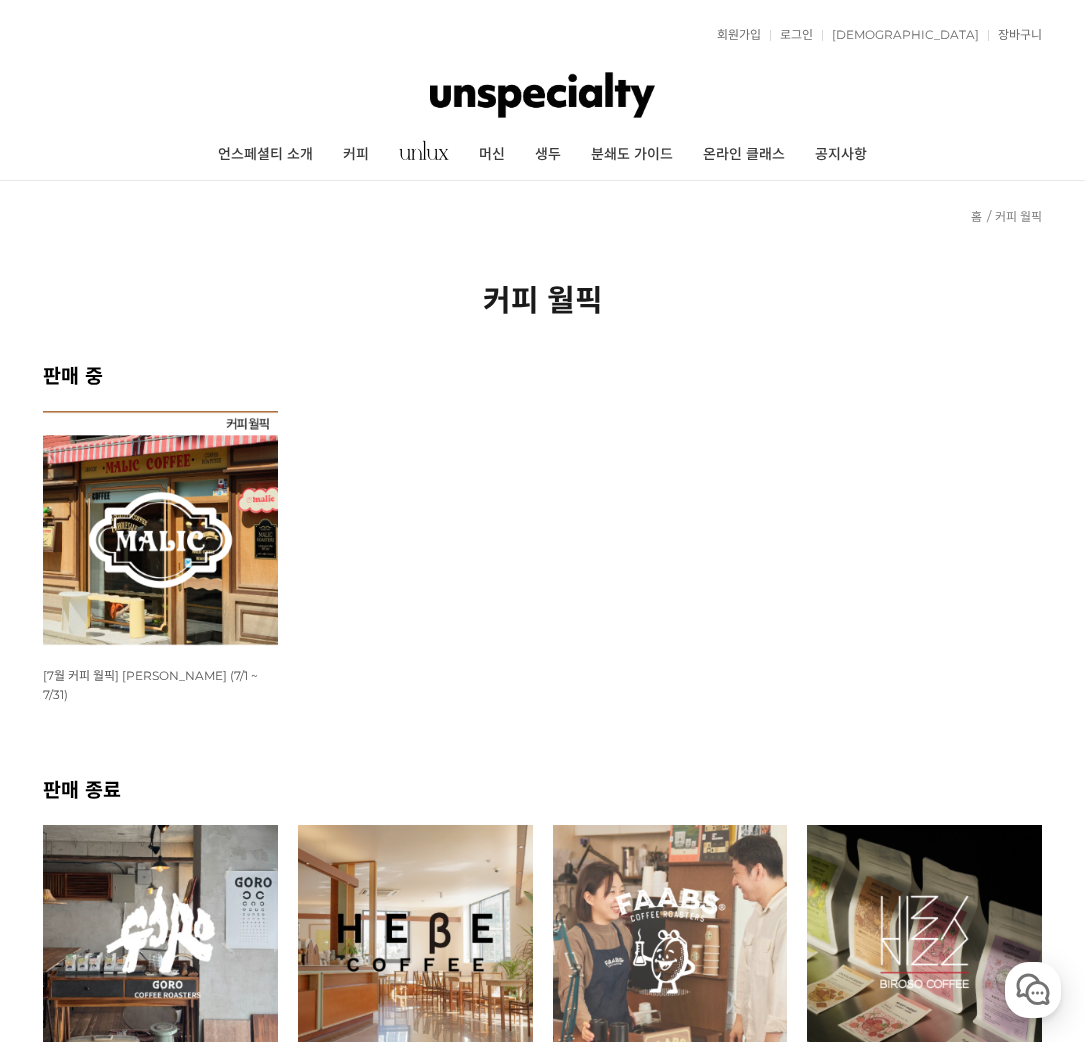 click at bounding box center [160, 528] 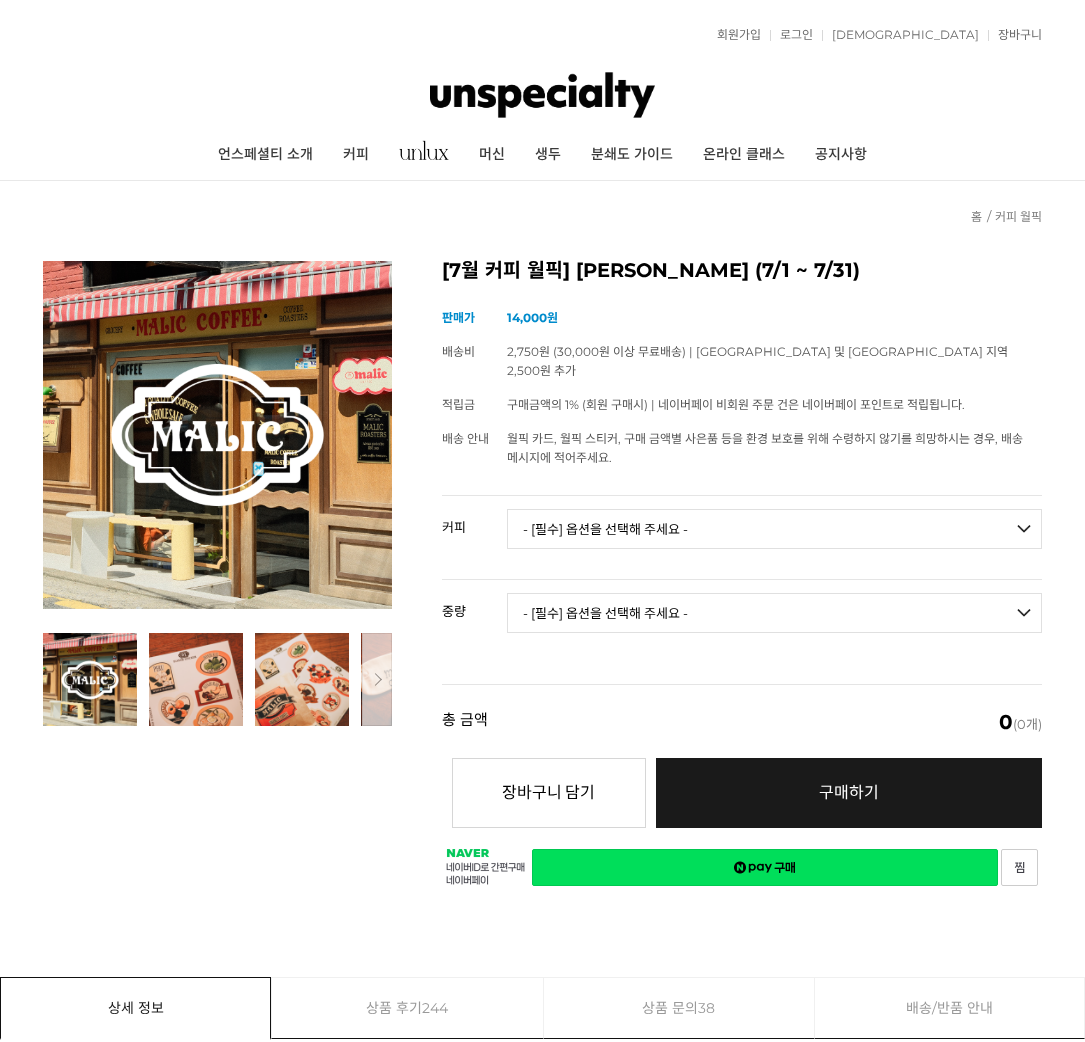 scroll, scrollTop: 0, scrollLeft: 0, axis: both 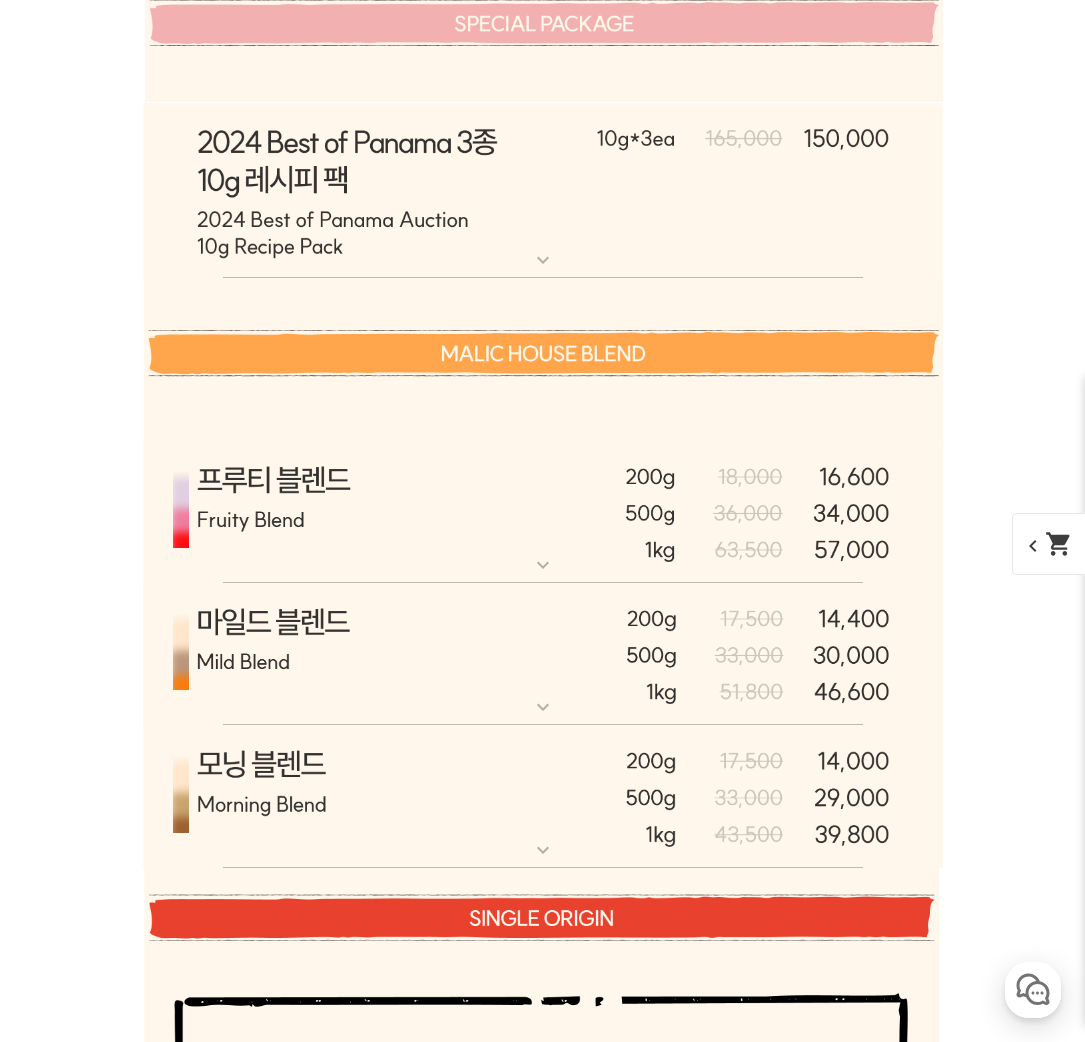 click at bounding box center [543, -54] 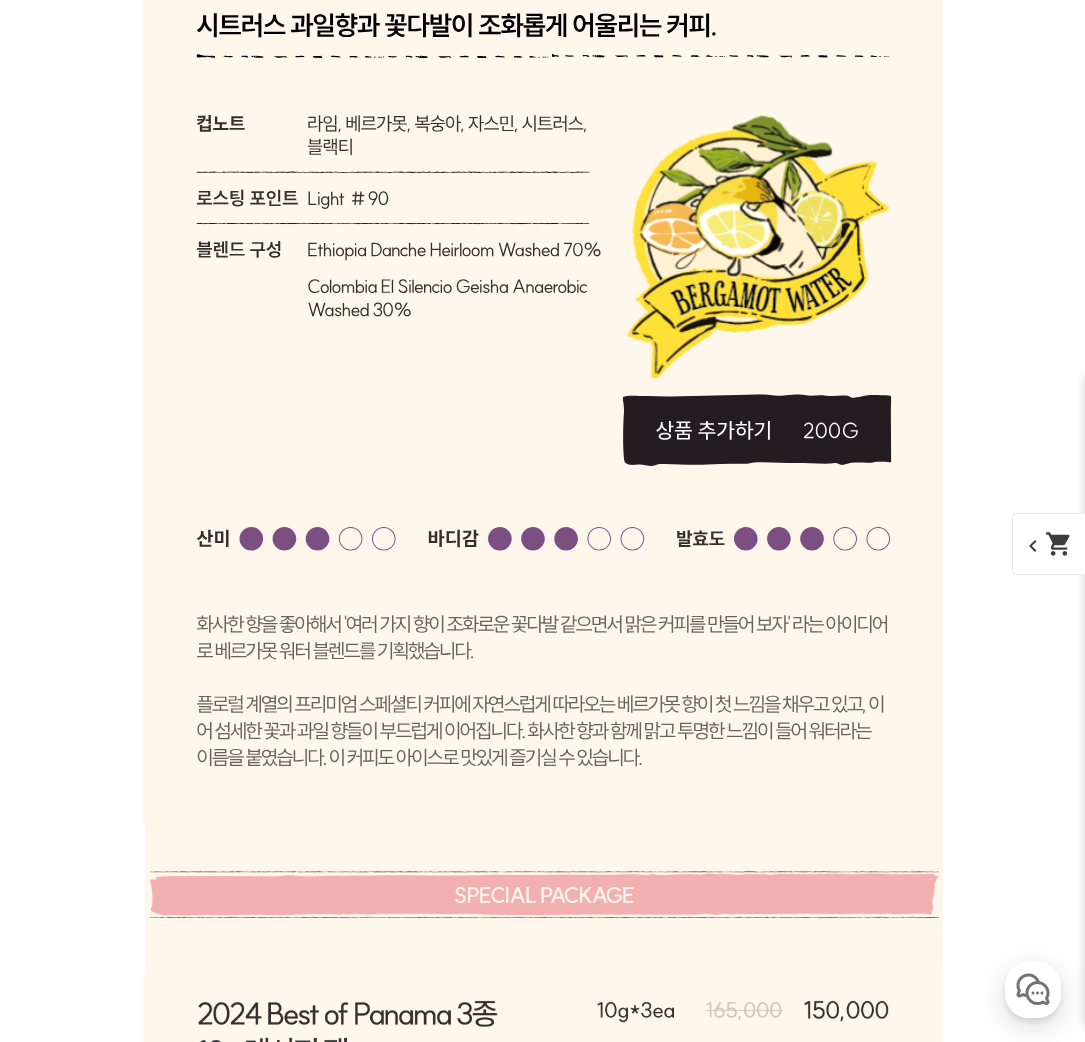 click at bounding box center (543, -54) 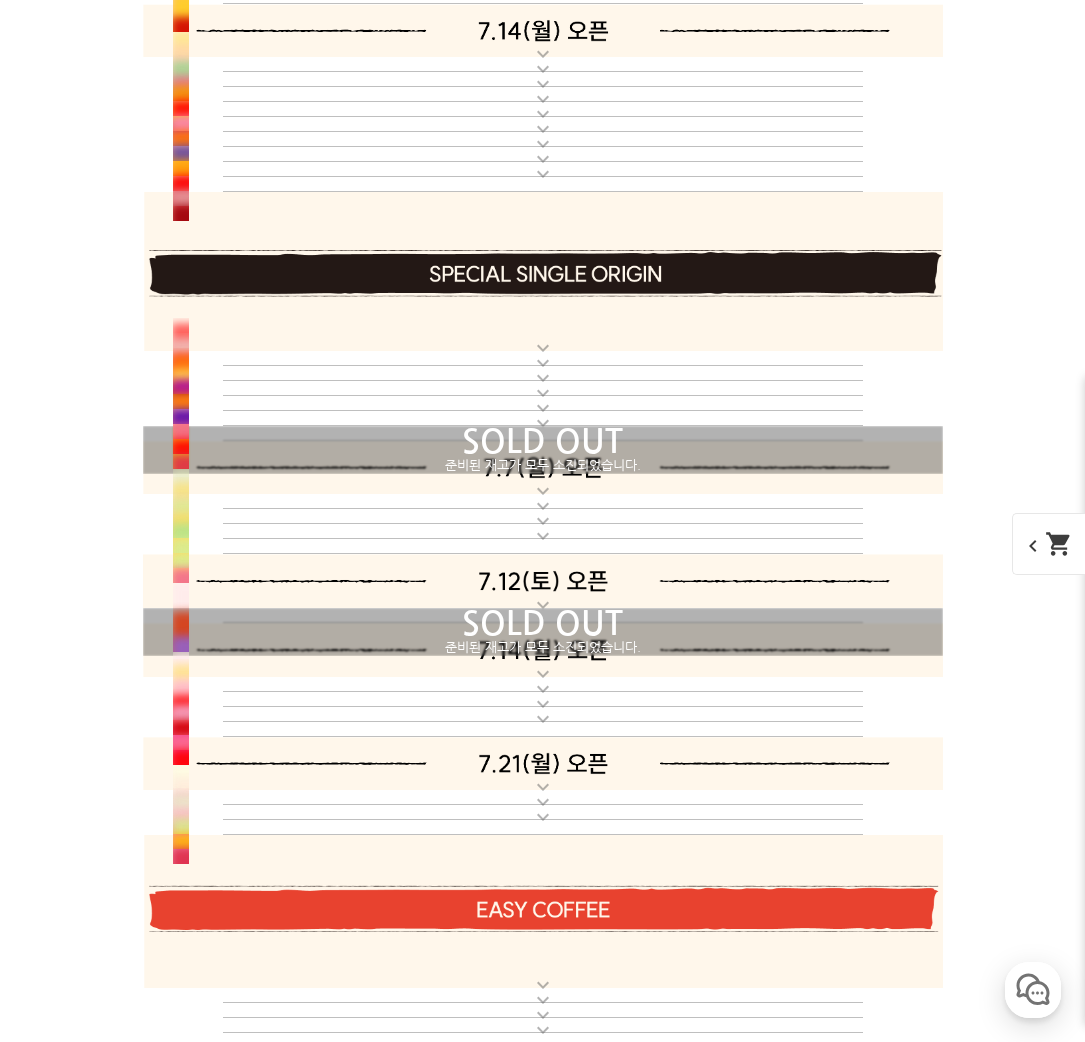 scroll, scrollTop: 8506, scrollLeft: 0, axis: vertical 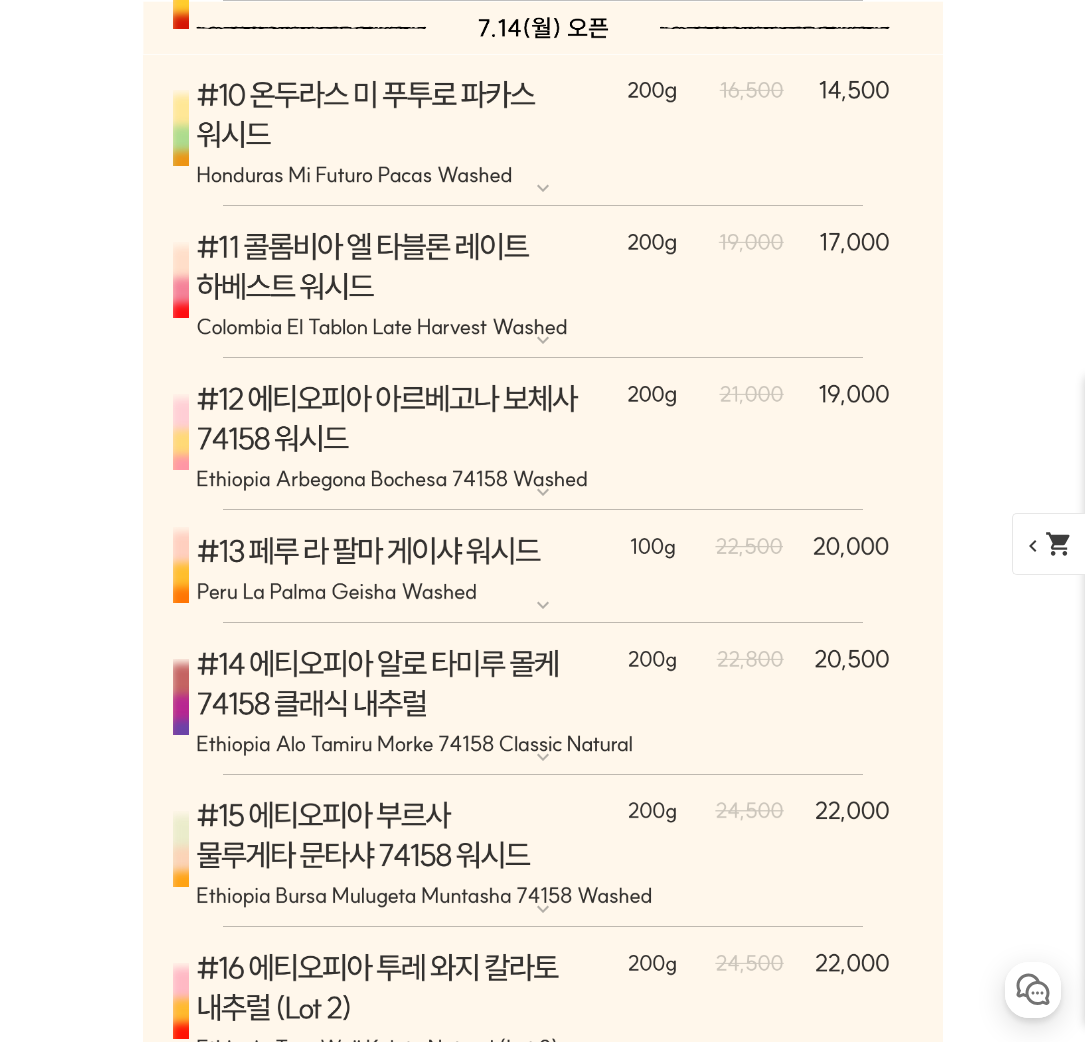 click at bounding box center (543, -232) 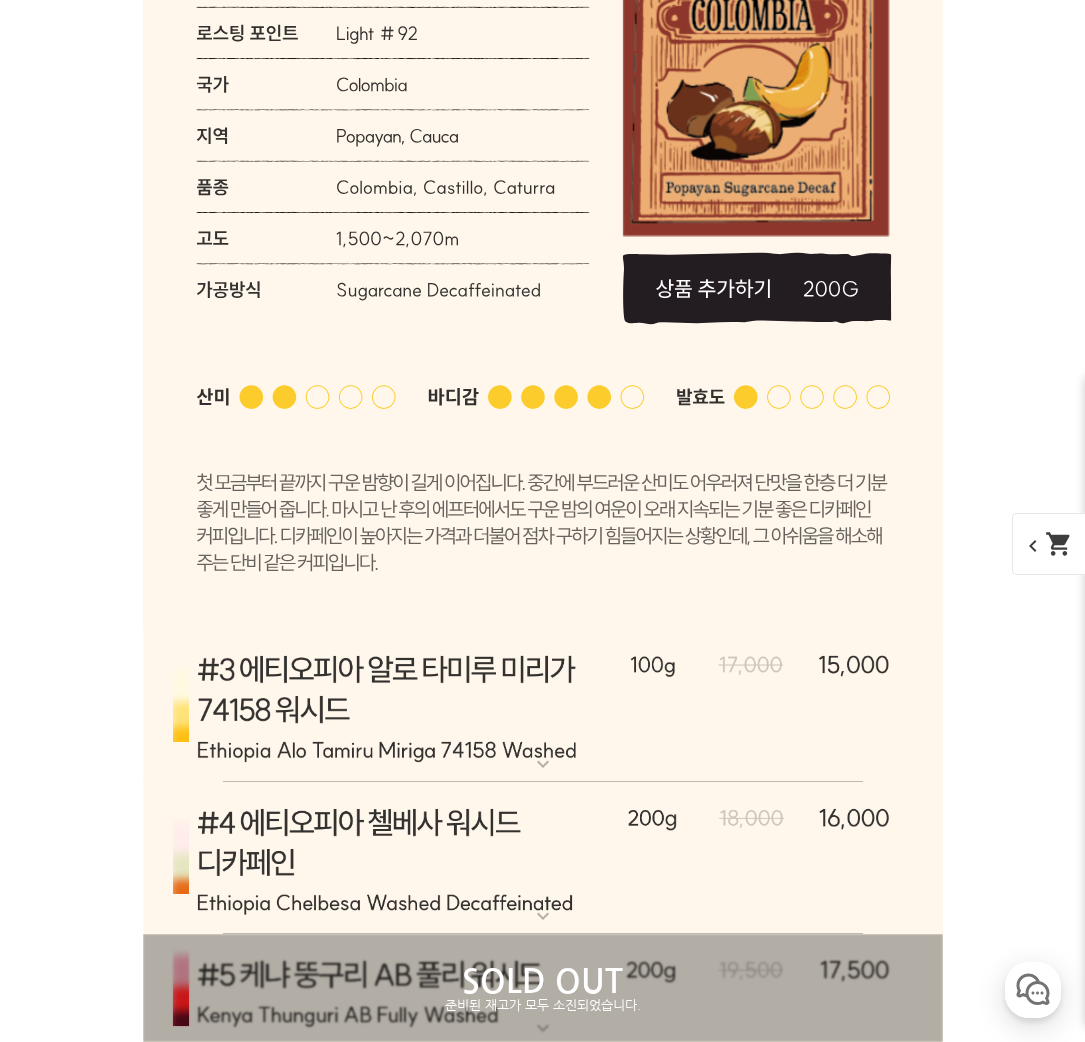 click at bounding box center [543, -232] 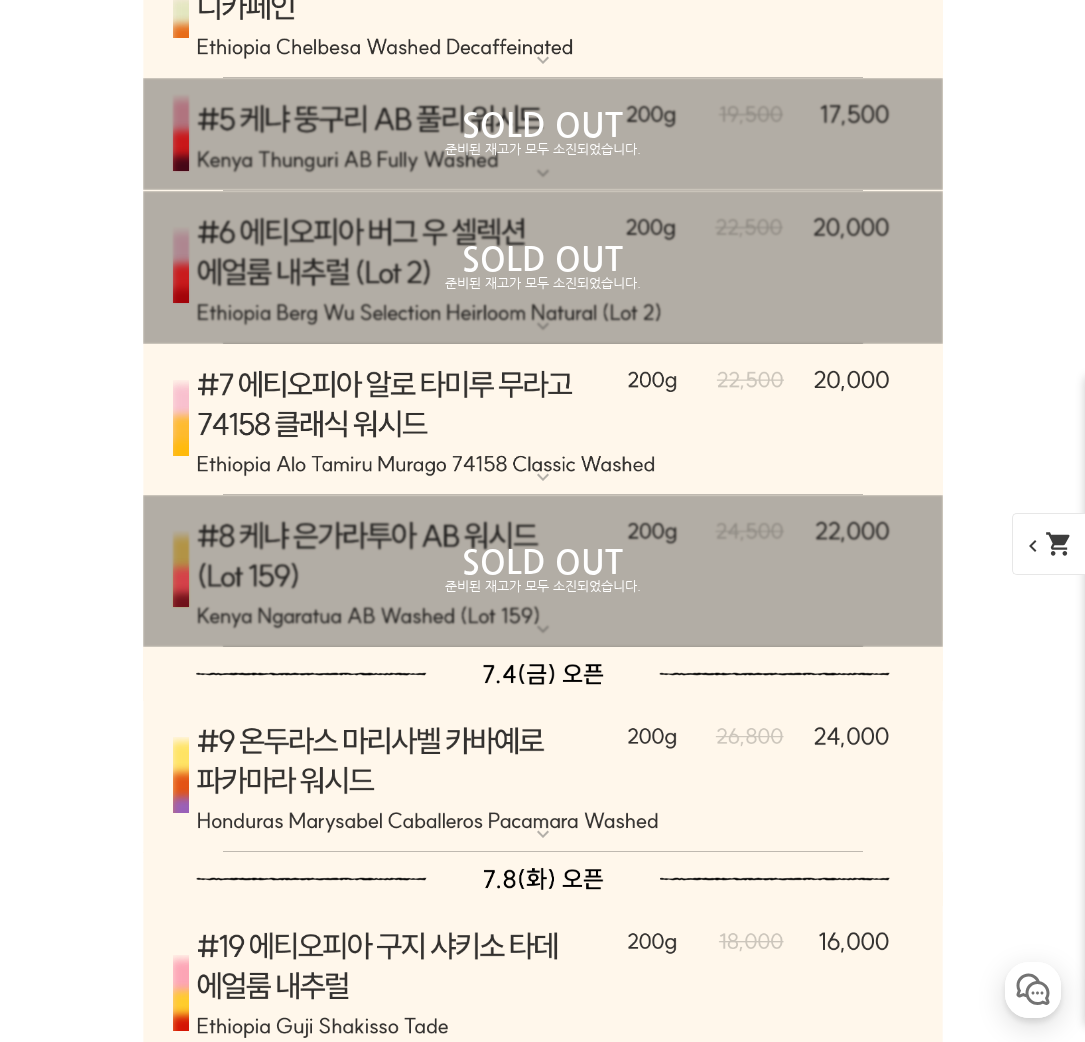 click at bounding box center [543, -232] 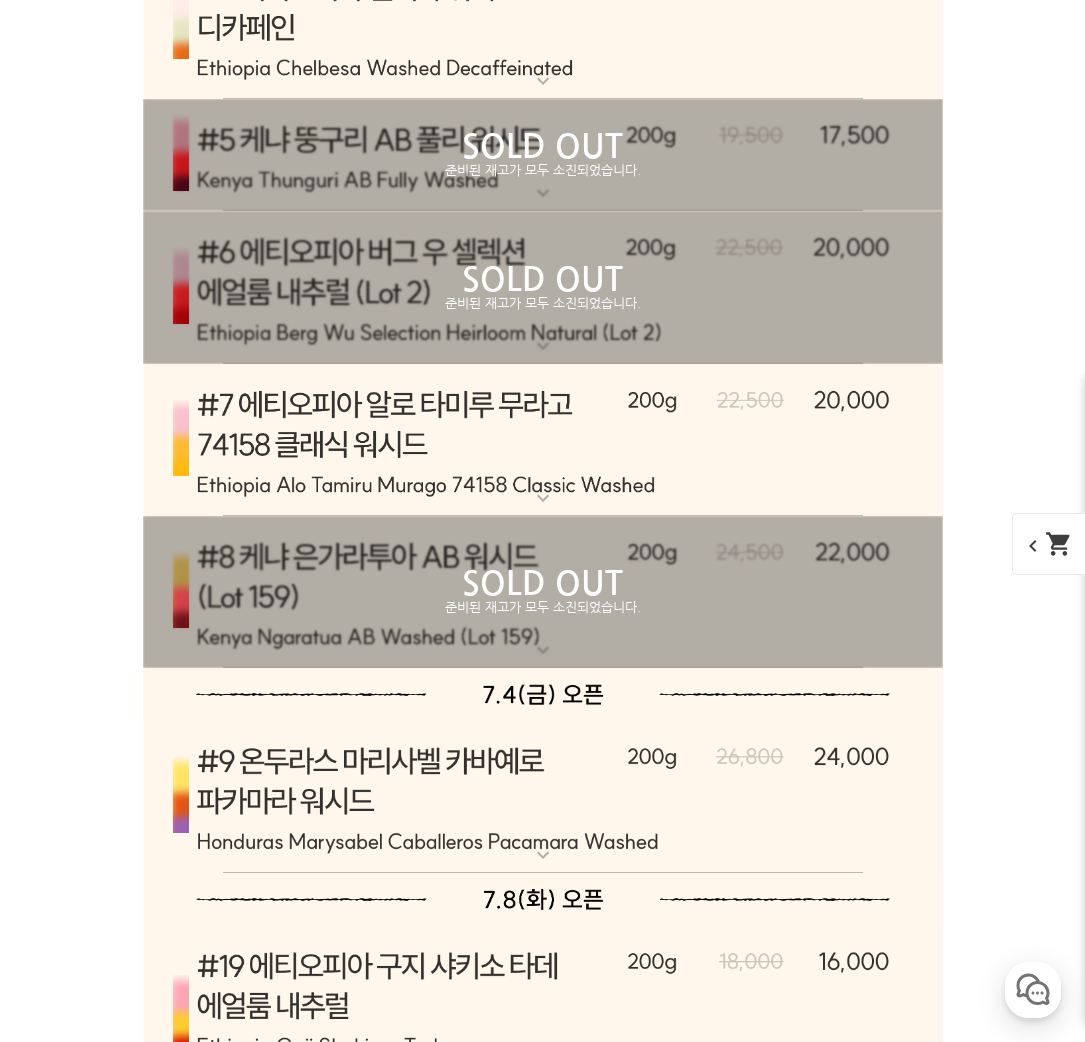scroll, scrollTop: 9631, scrollLeft: 0, axis: vertical 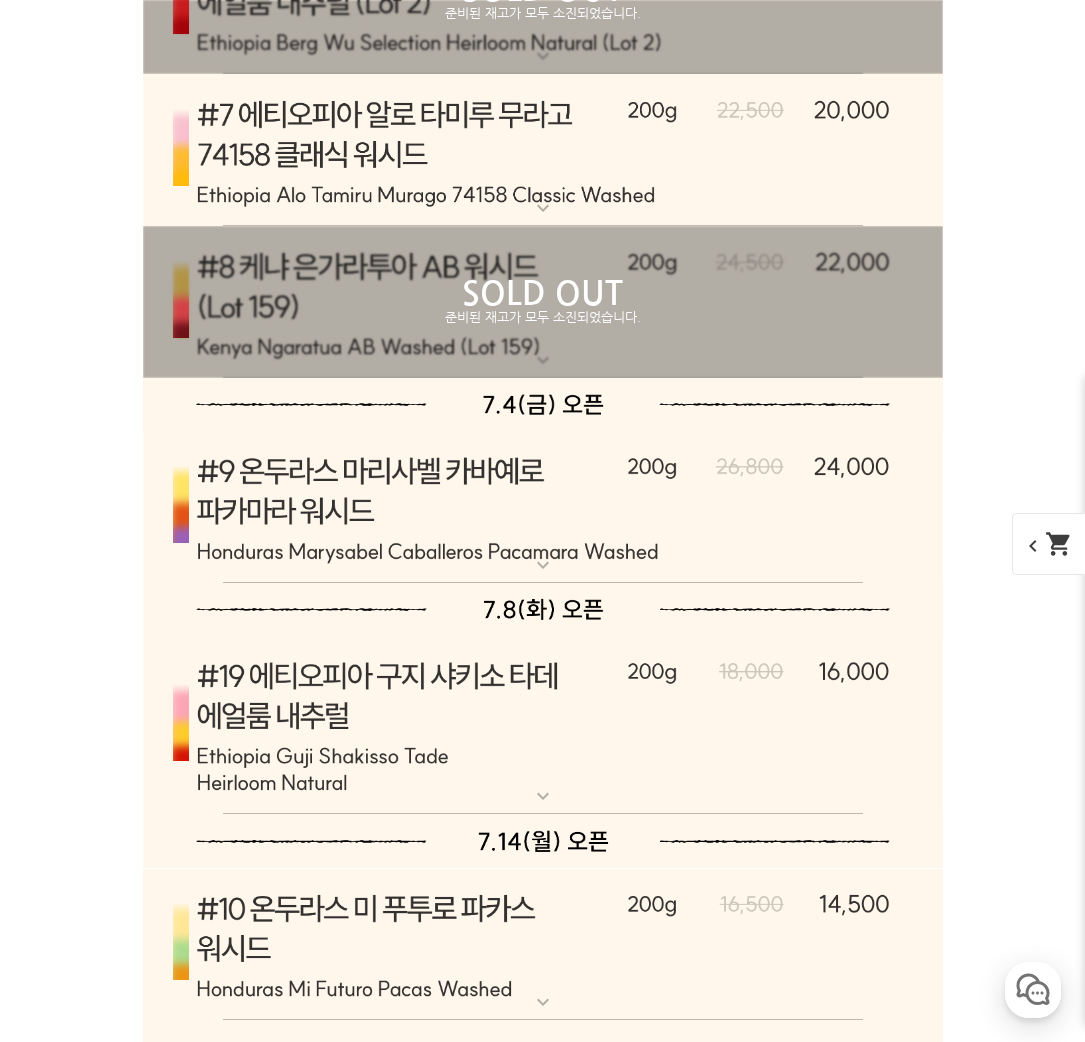 click at bounding box center [543, -420] 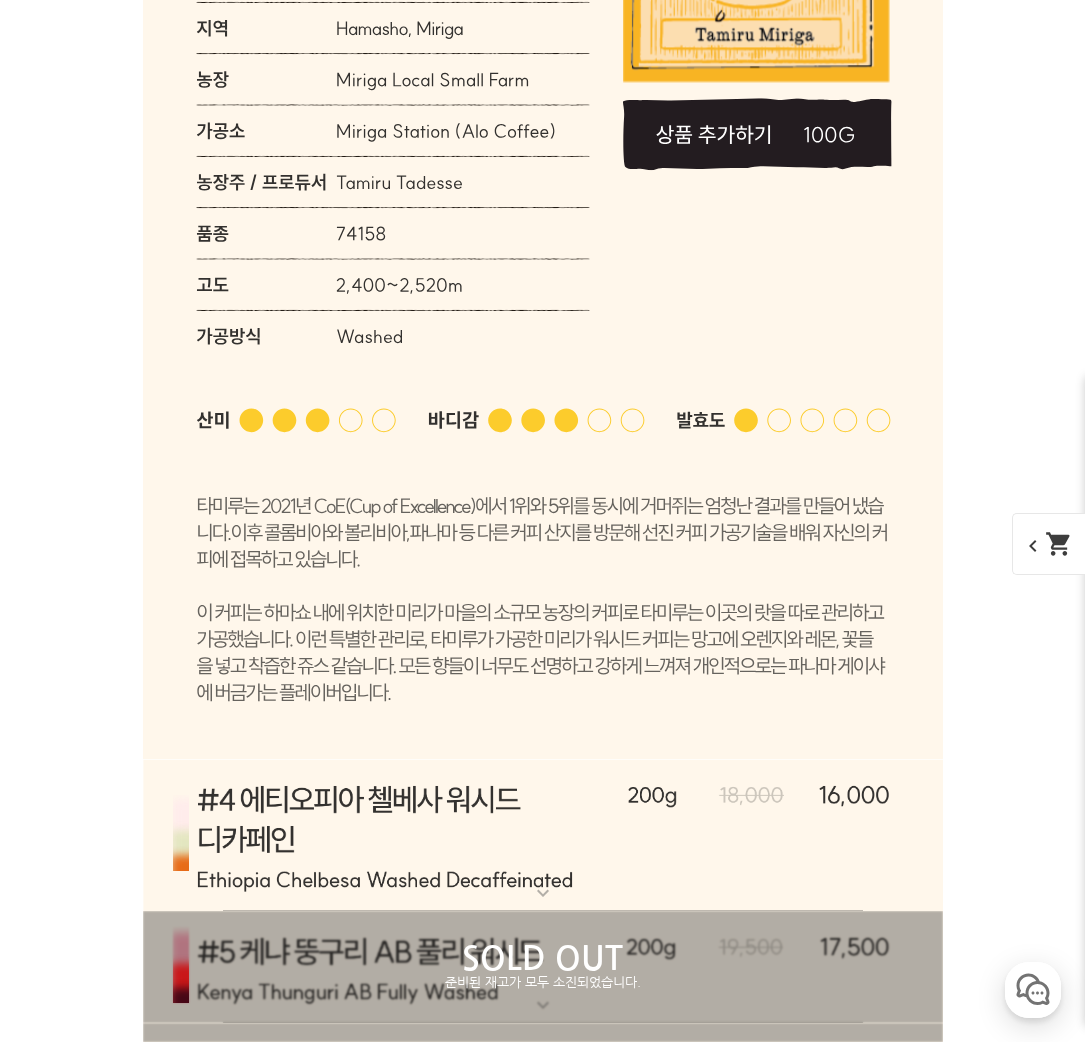 click at bounding box center [543, -420] 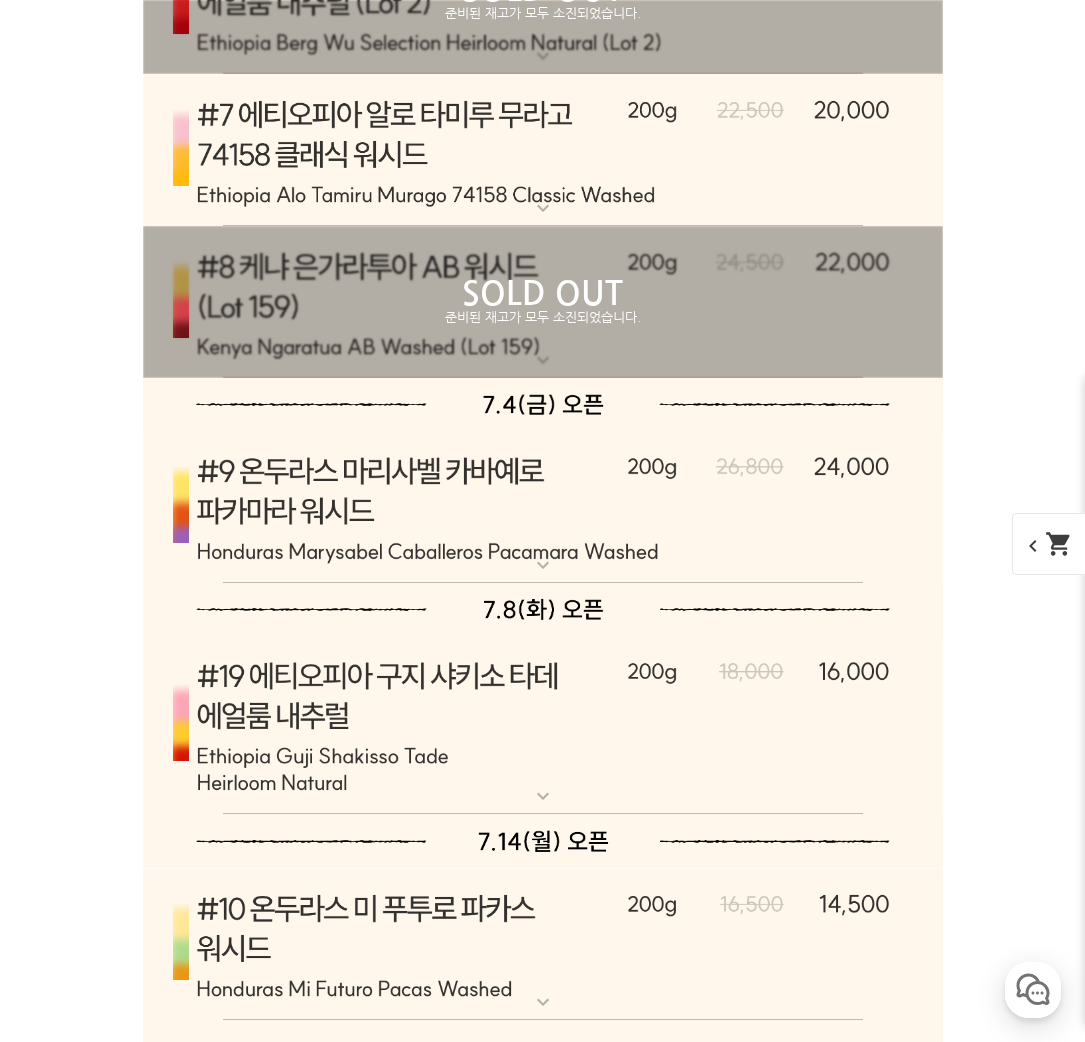 click at bounding box center (543, -267) 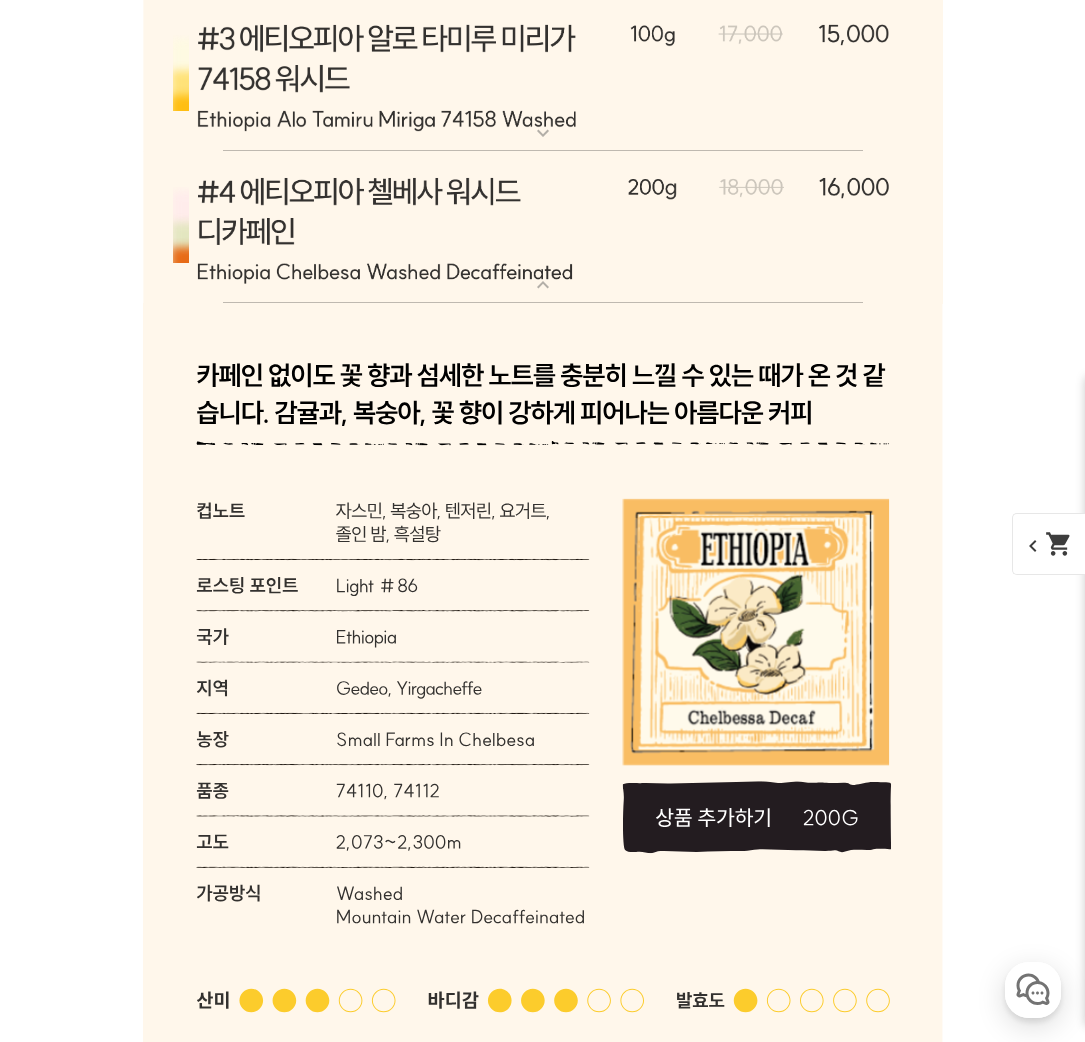 scroll, scrollTop: 9131, scrollLeft: 0, axis: vertical 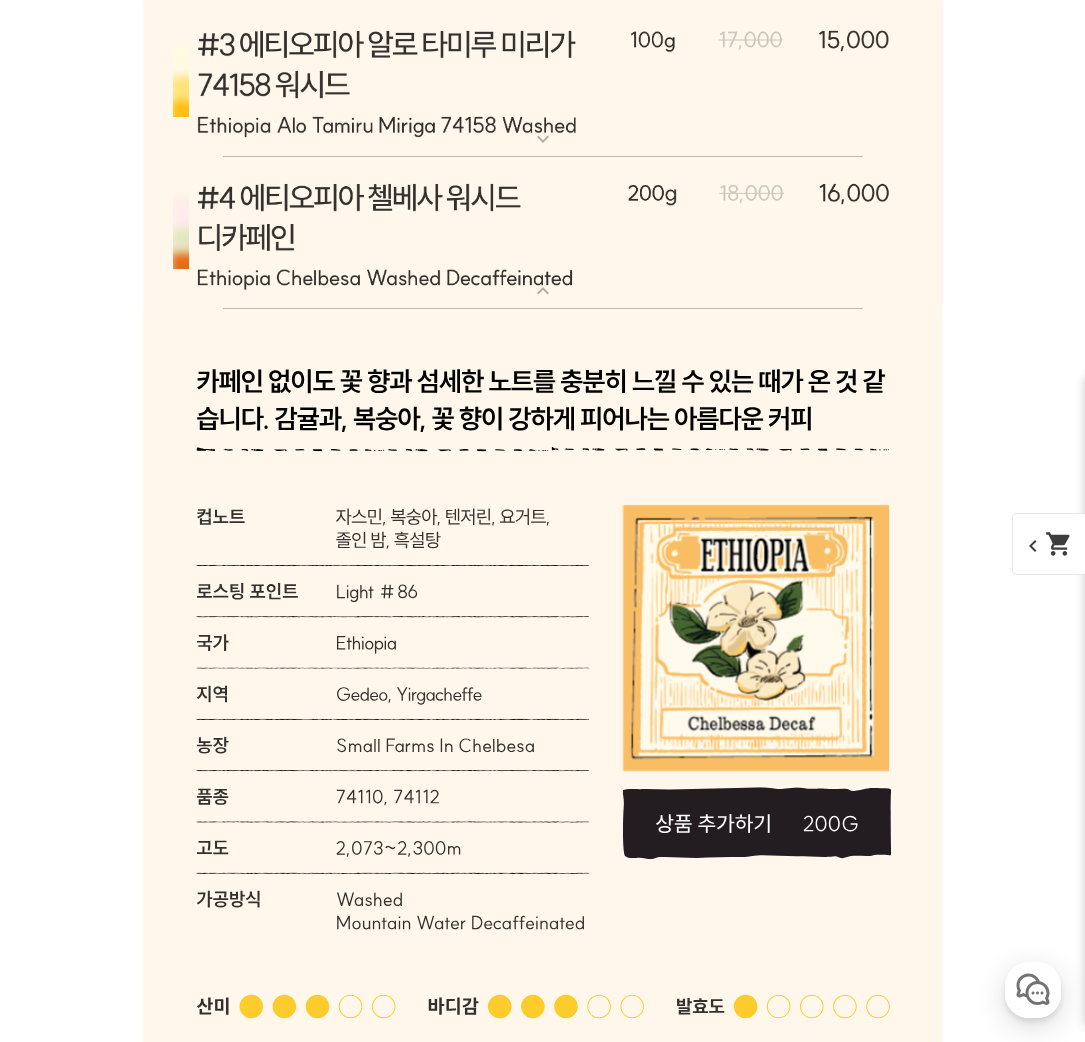 click 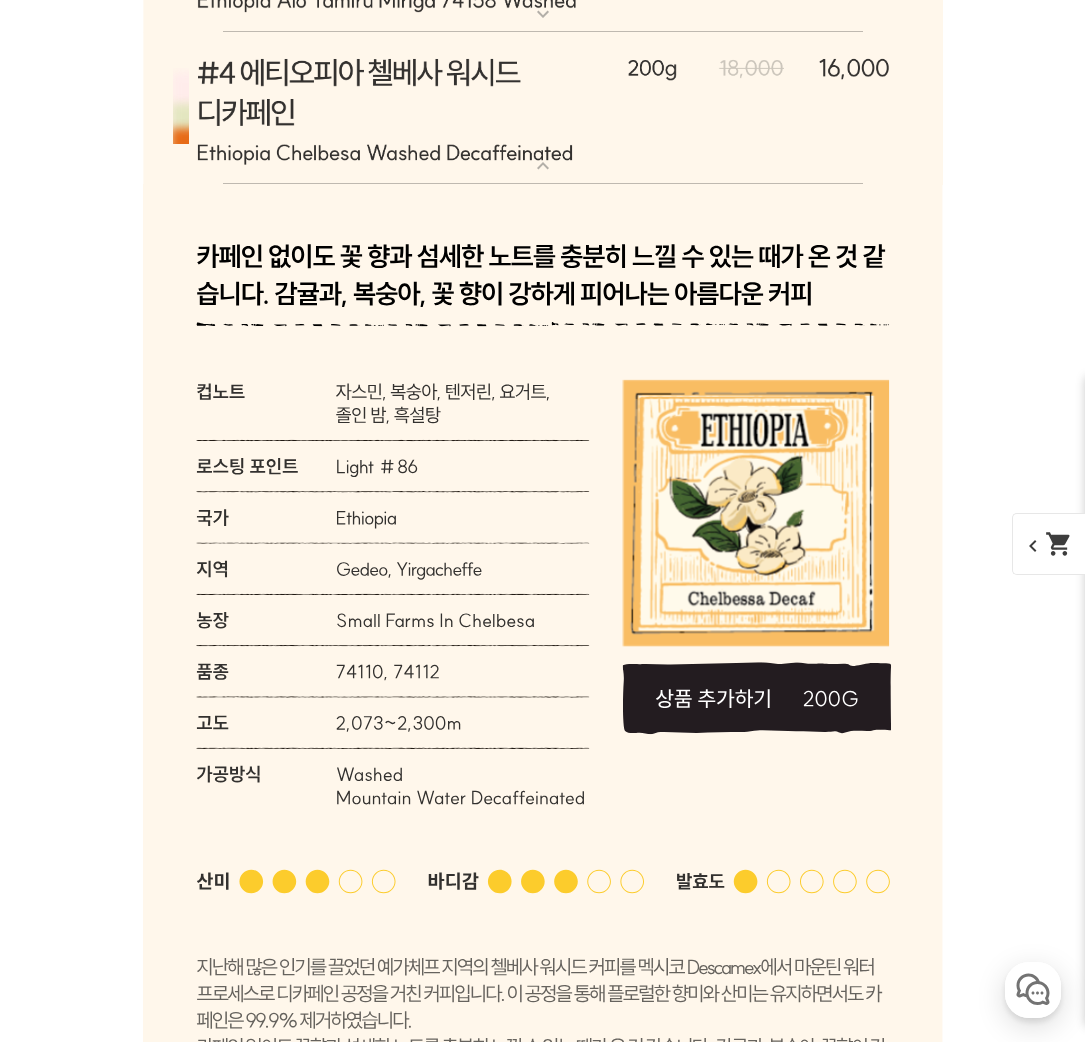 drag, startPoint x: 962, startPoint y: 438, endPoint x: 962, endPoint y: 460, distance: 22 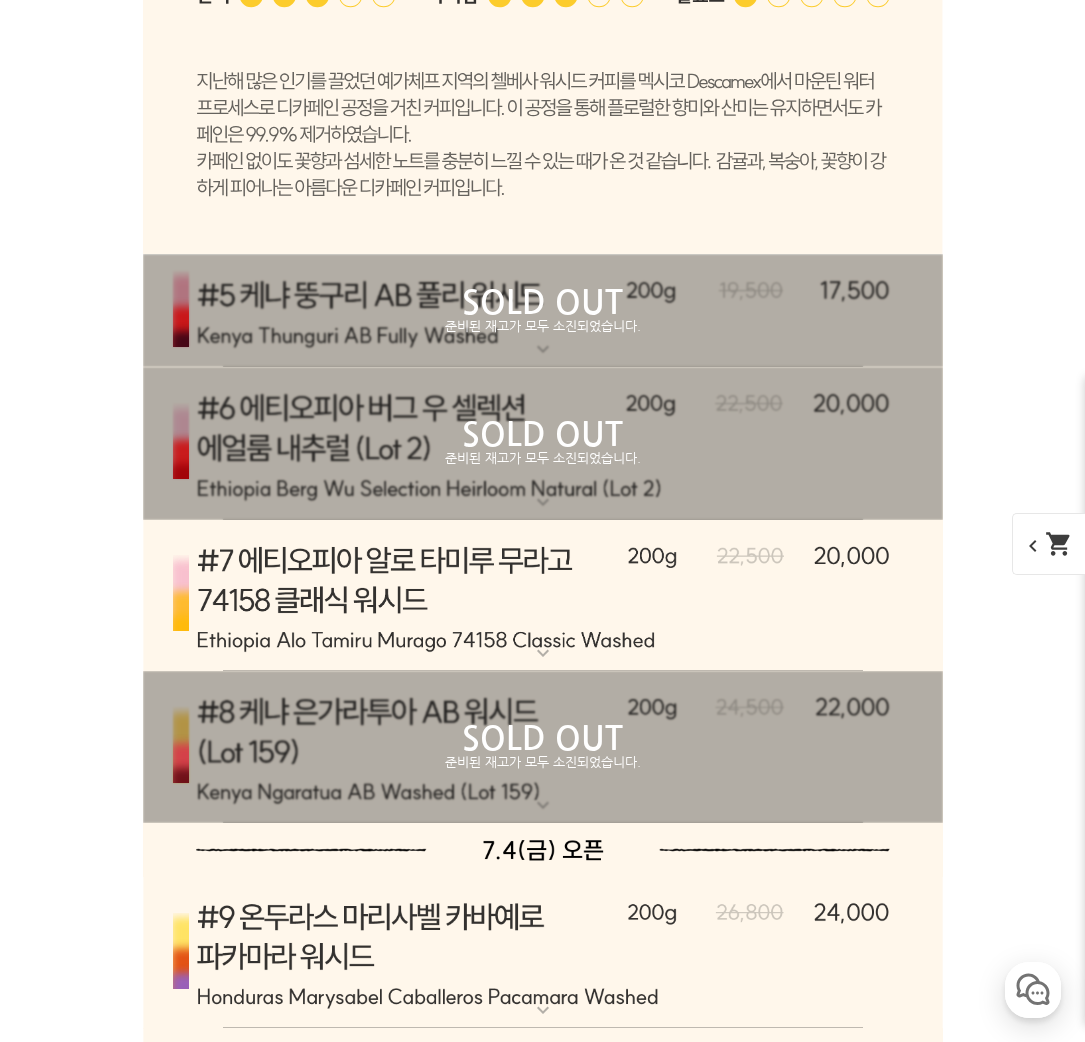 scroll, scrollTop: 10160, scrollLeft: 0, axis: vertical 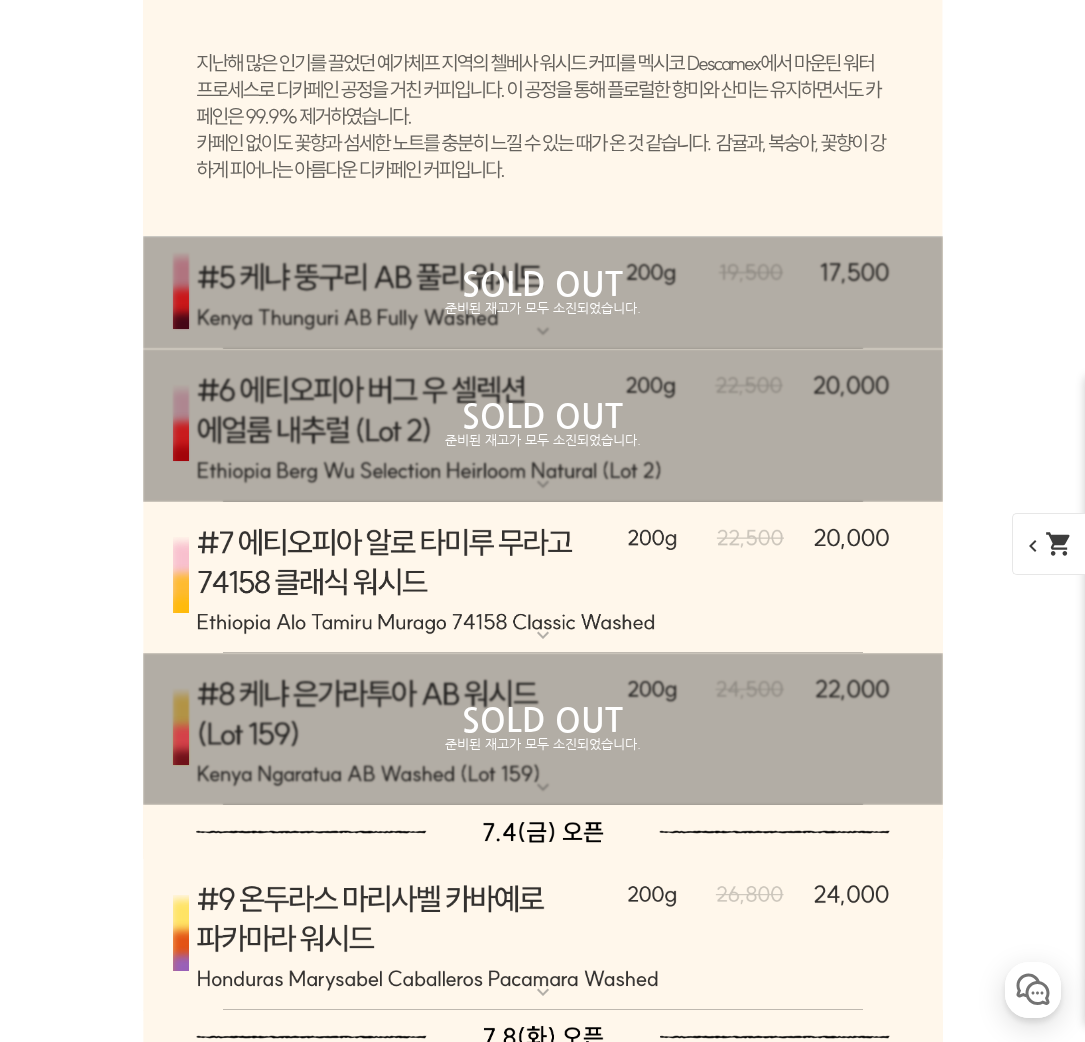 click on "chevron_left shopping_cart" at bounding box center (1063, 544) 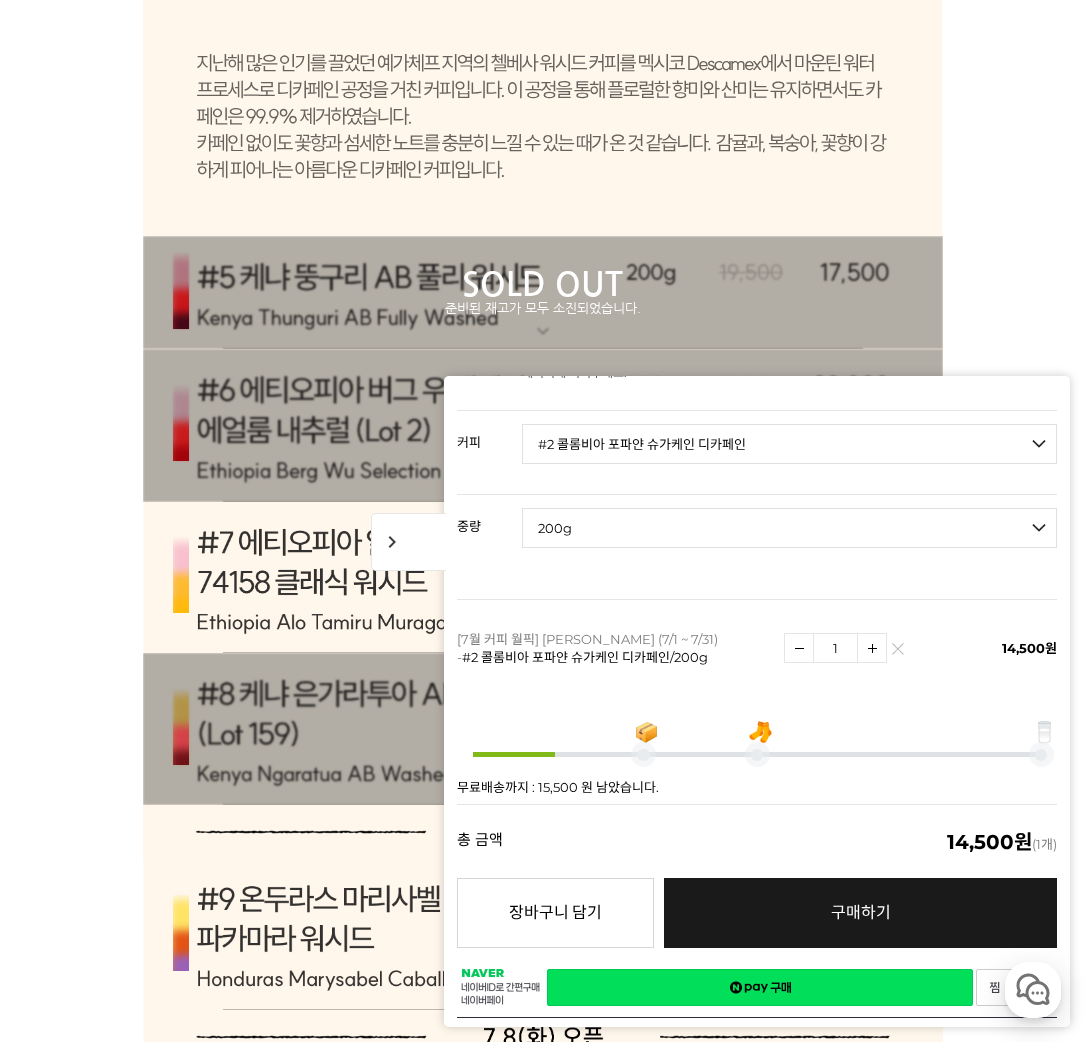 scroll, scrollTop: 256, scrollLeft: 0, axis: vertical 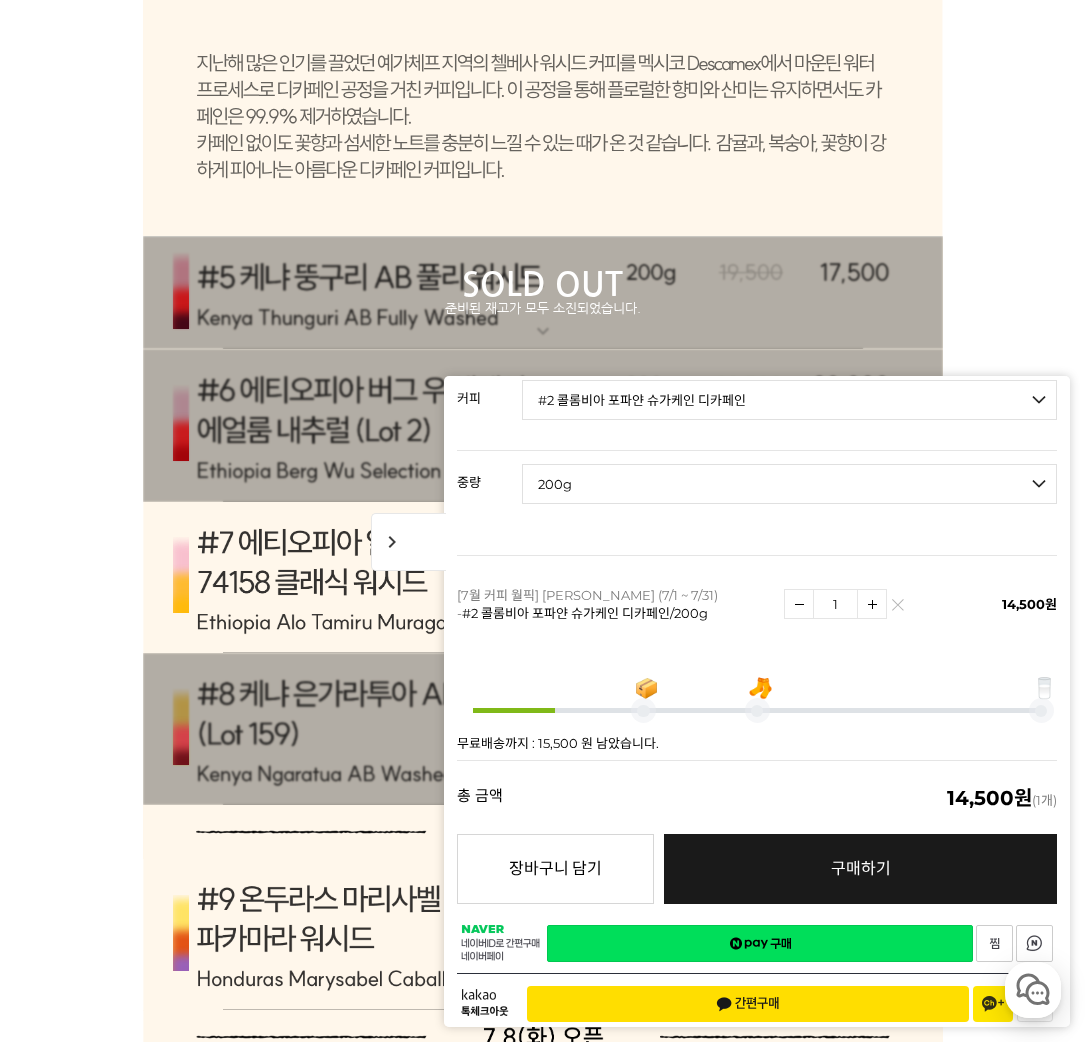 click on "게시글 신고하기
신고사유
관련없는 내용
욕설/비방
개인정보유출
광고/홍보글
기타
신고해주신 내용은 쇼핑몰 운영자의 검토 후 내부 운영 정책에 의해 처리가 진행됩니다.
신고
취소
닫기
상세 정보
상품 후기  244
상품 문의  38
배송/반품 안내
상세 정보
배송/반품 안내
상품 후기  244
상품 문의  38
﻿  expand_more  [PERSON_NAME] (언스페셜티 블렌드)  expand_more  애플 쥬스 (언스페셜티 블렌드)  expand_more   expand_more   expand_more   expand_more" at bounding box center (542, -93) 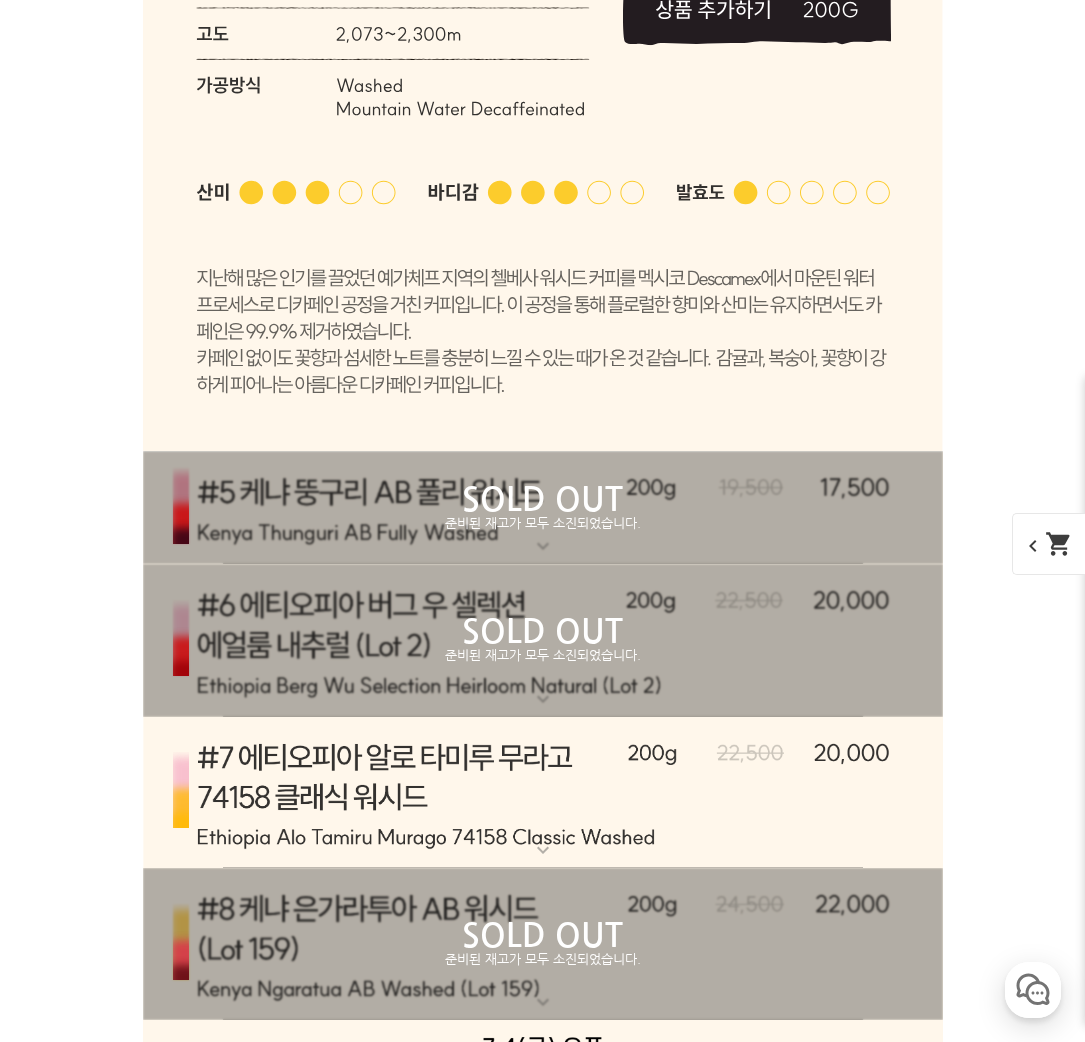 scroll, scrollTop: 9785, scrollLeft: 0, axis: vertical 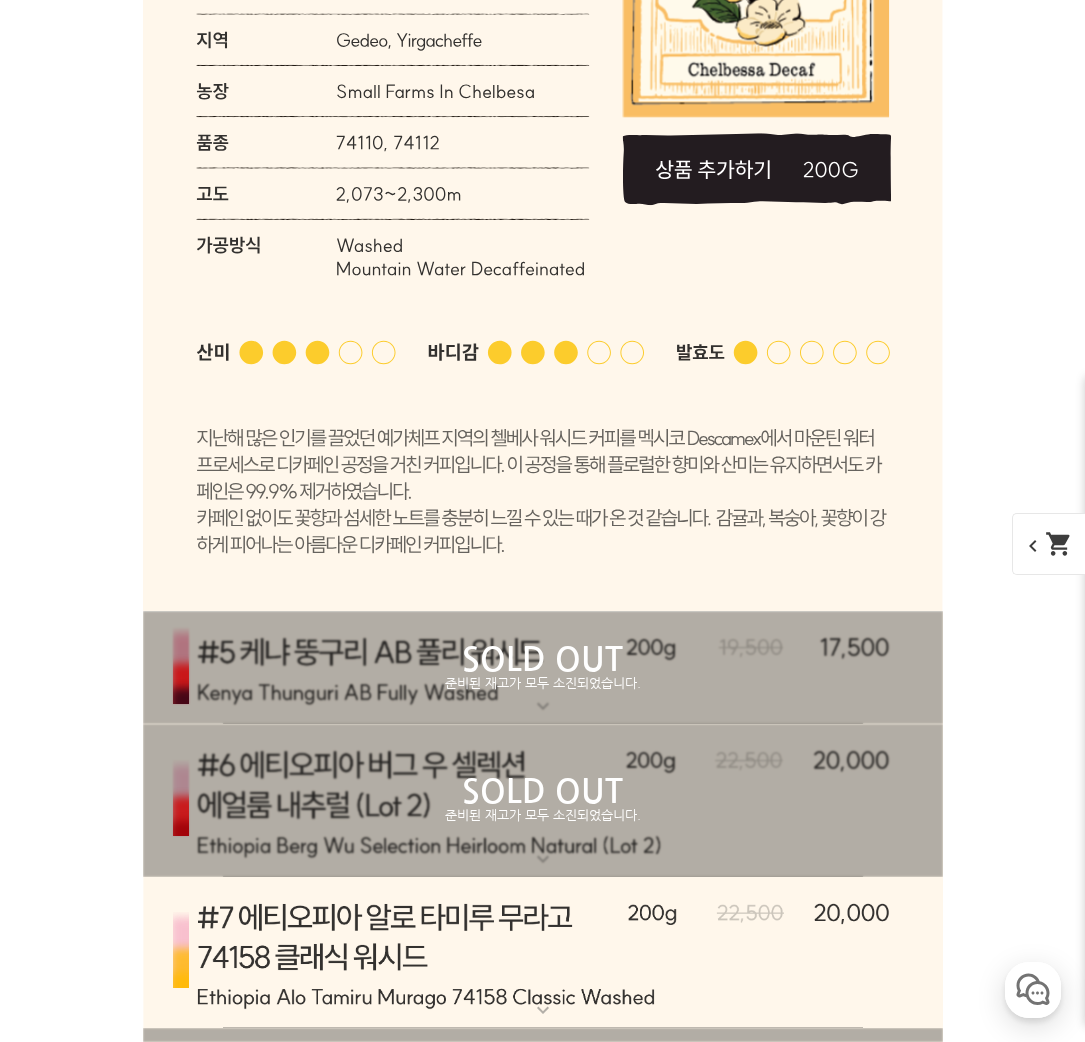 click at bounding box center (543, -421) 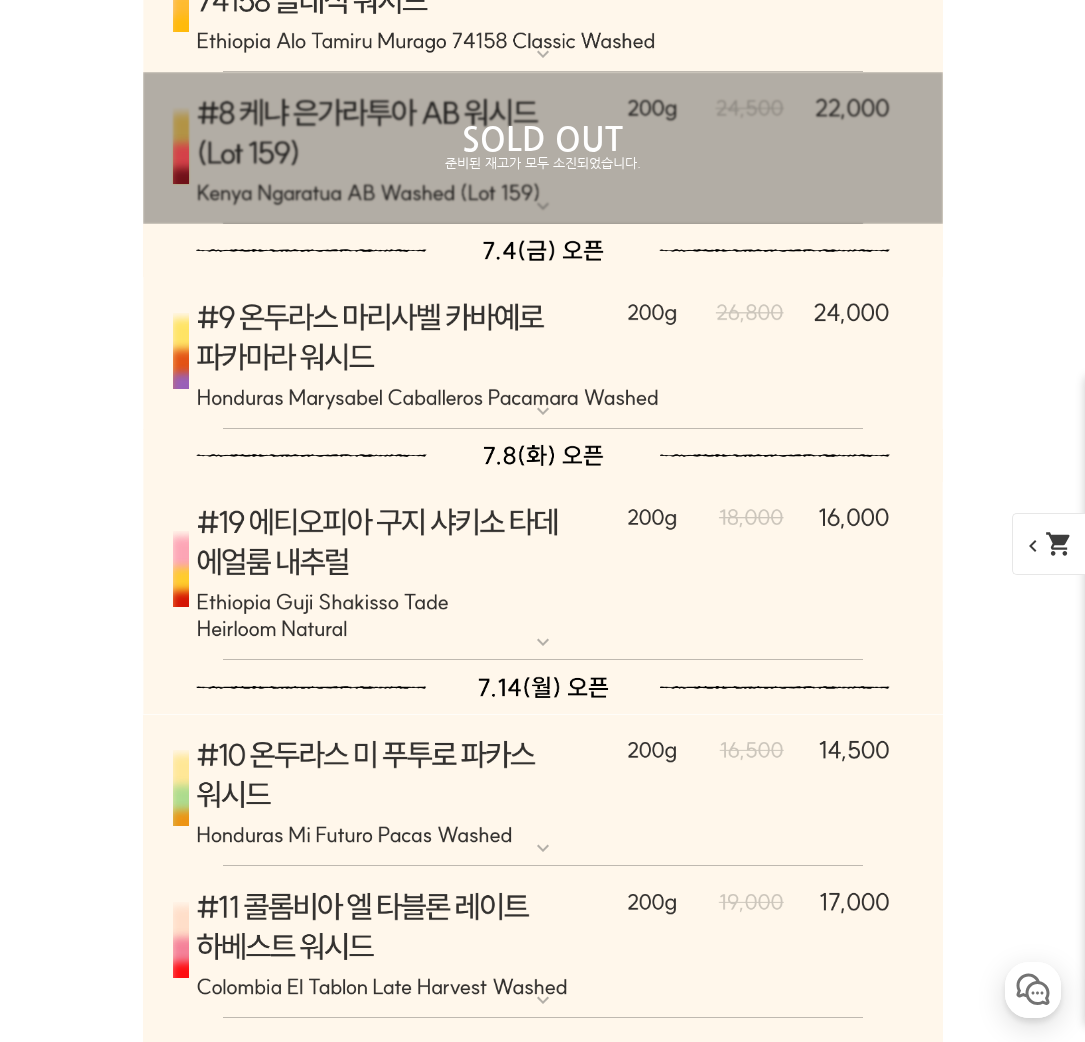 click at bounding box center [543, -421] 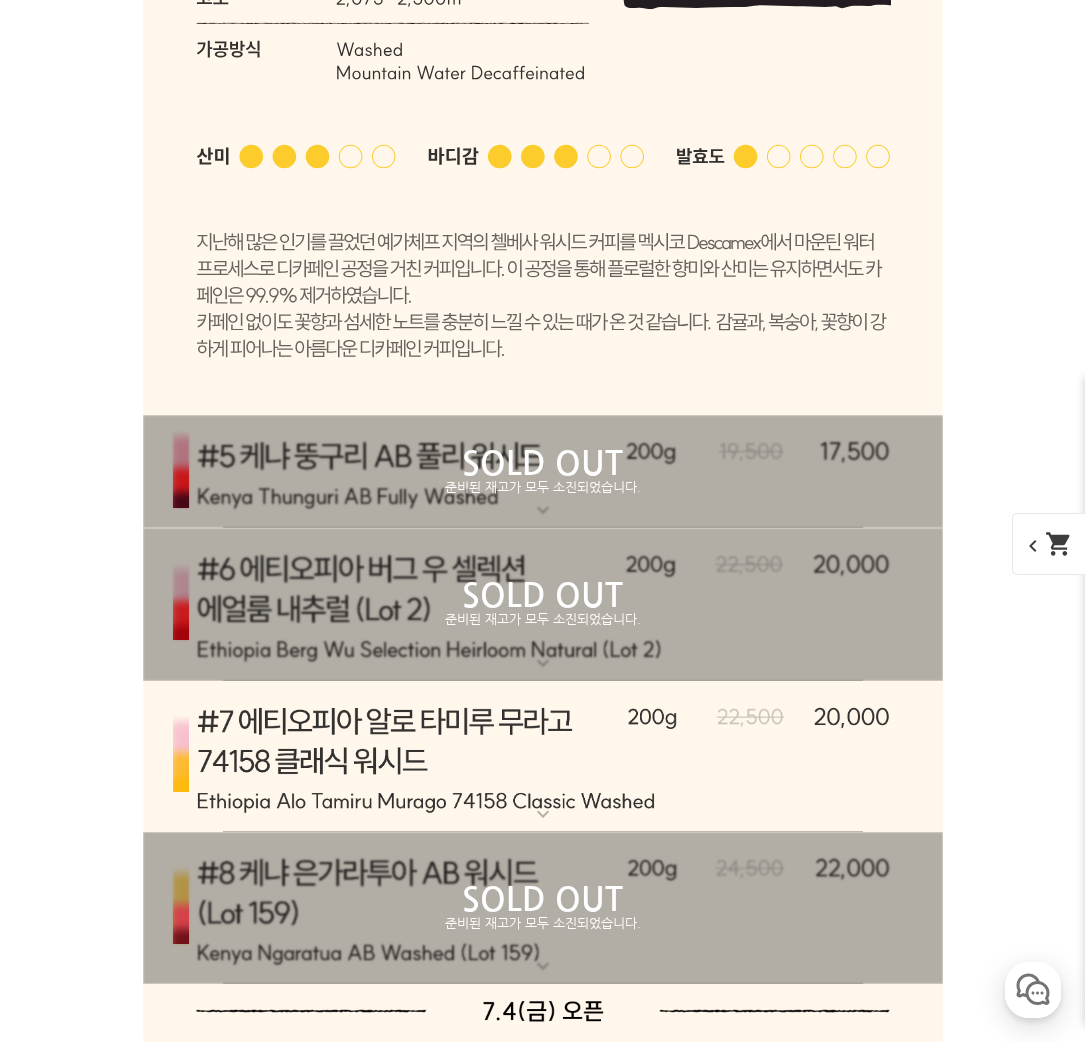 scroll, scrollTop: 10035, scrollLeft: 0, axis: vertical 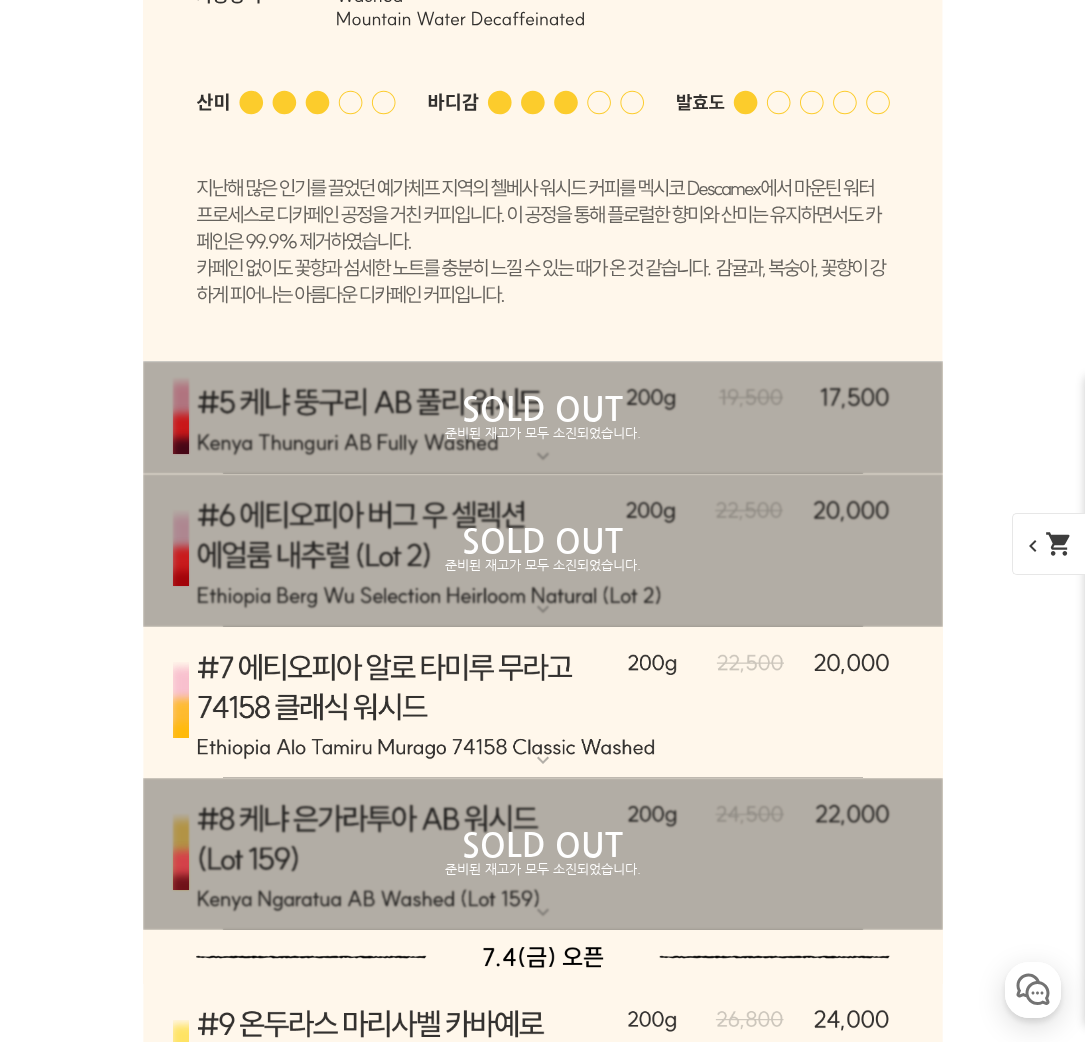 click 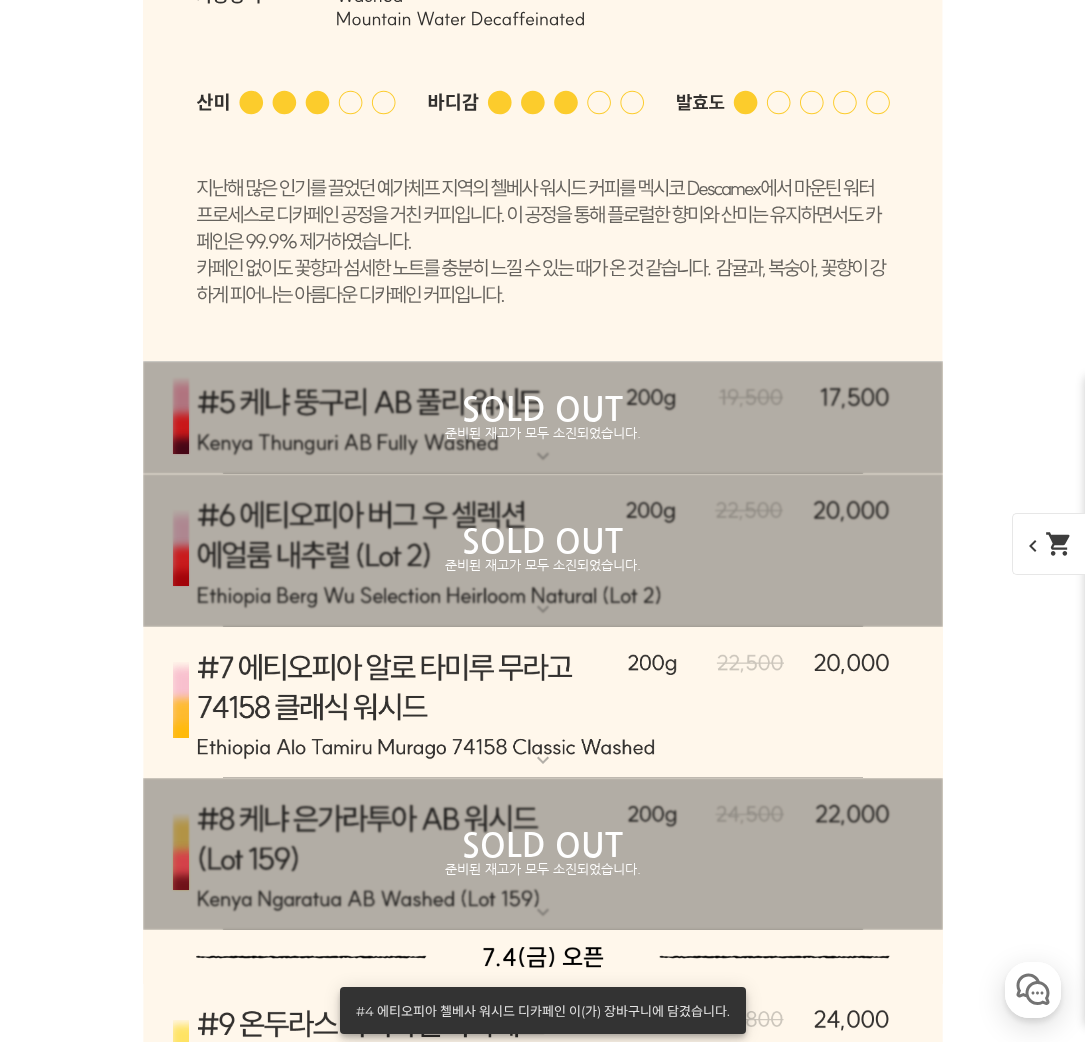 click on "shopping_cart" at bounding box center (1059, 544) 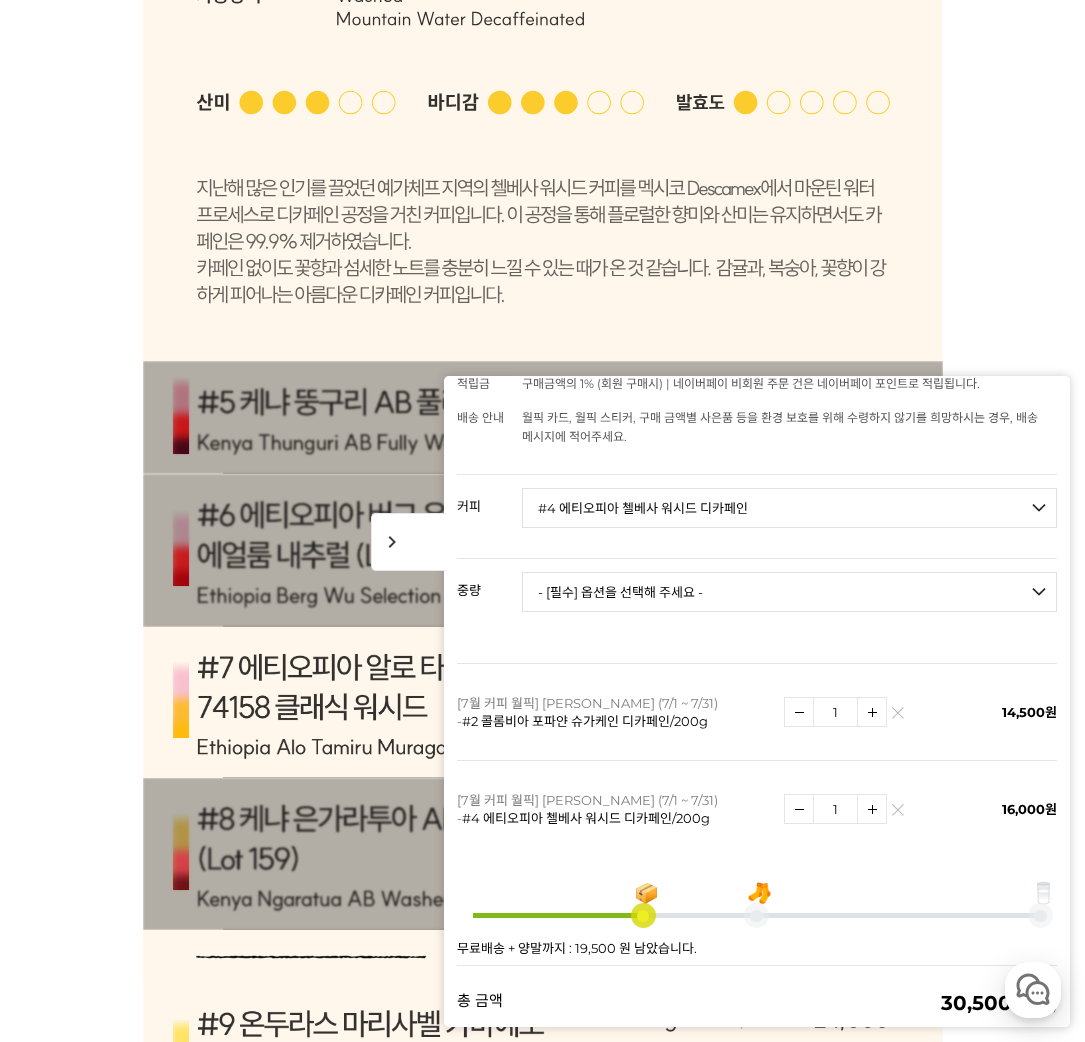 scroll, scrollTop: 0, scrollLeft: 0, axis: both 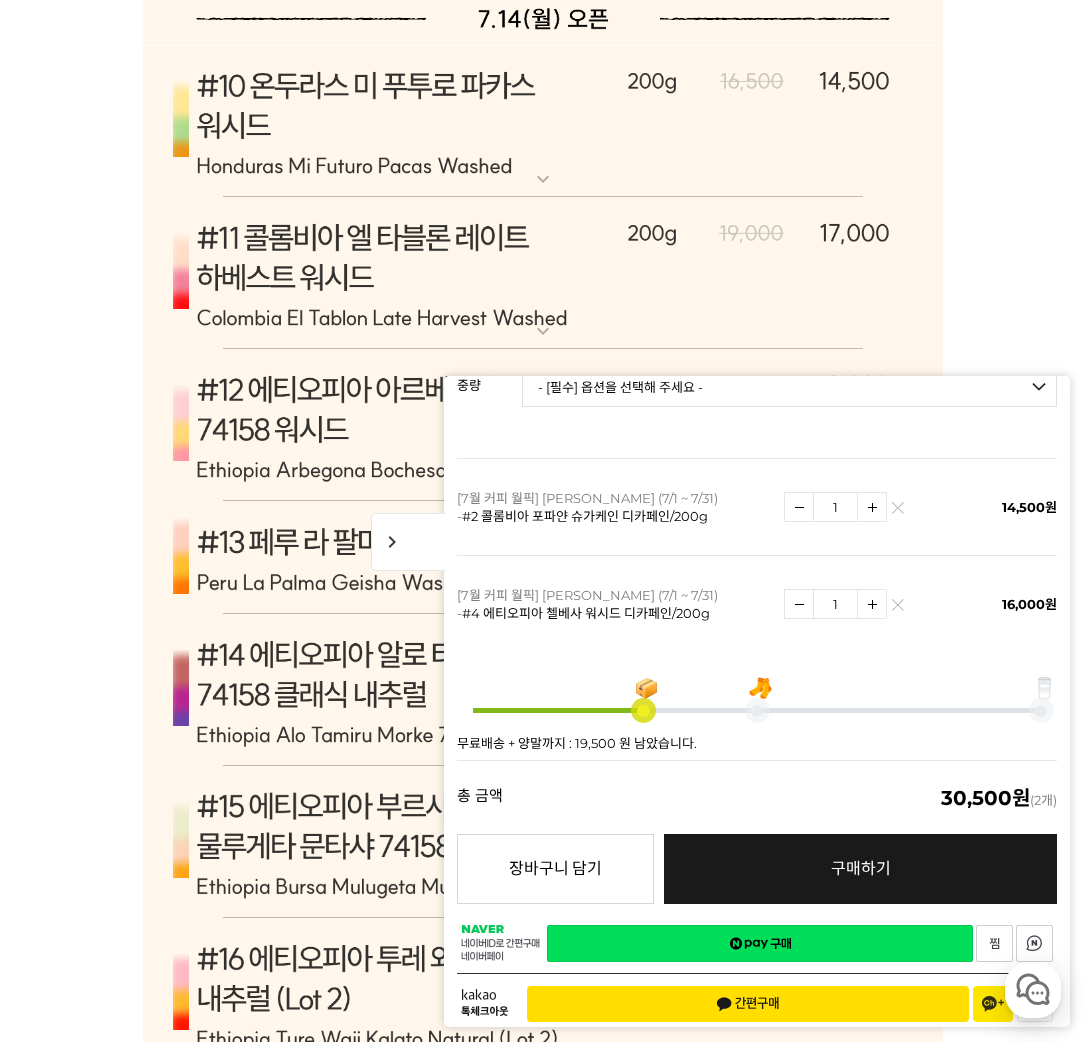 click on "chevron_right" at bounding box center (408, 542) 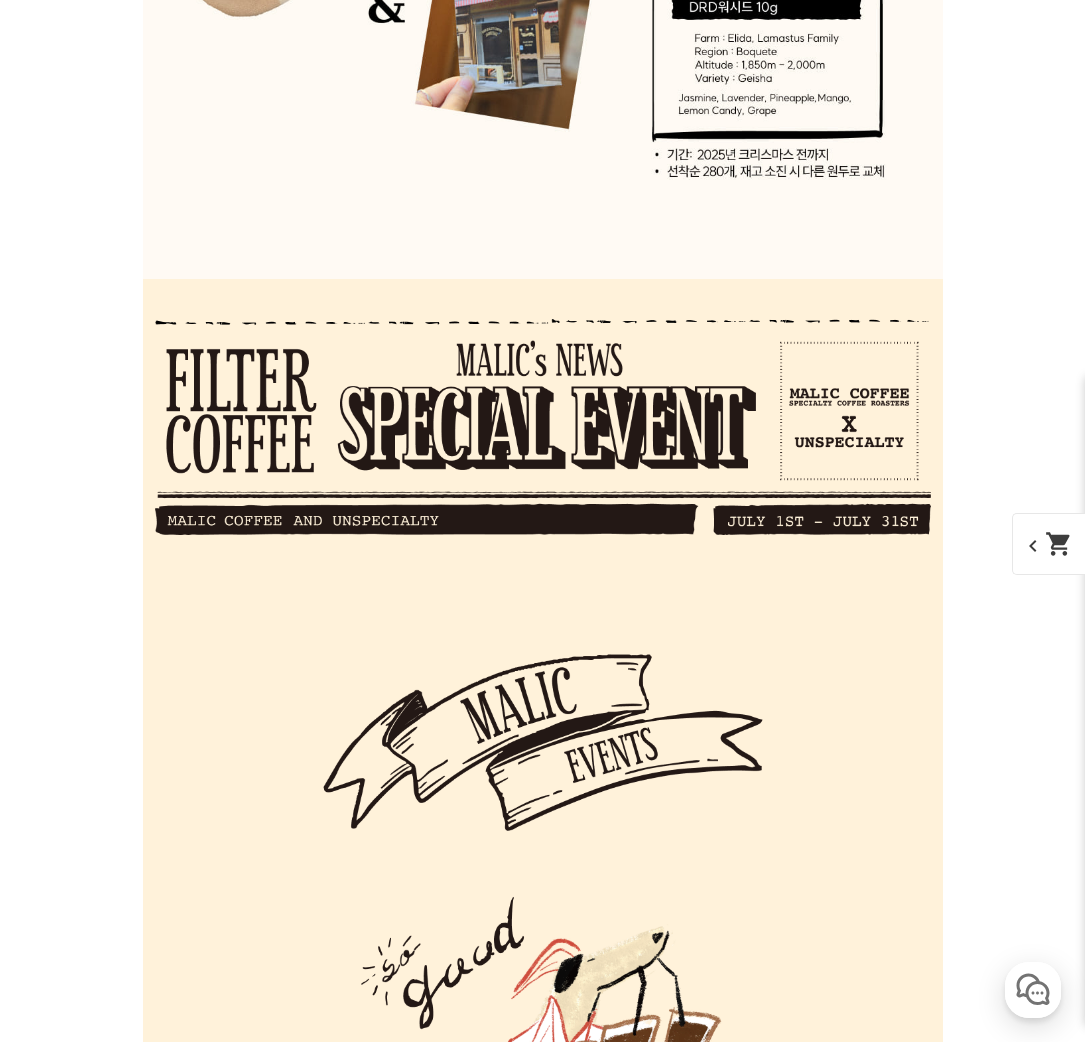scroll, scrollTop: 19730, scrollLeft: 0, axis: vertical 